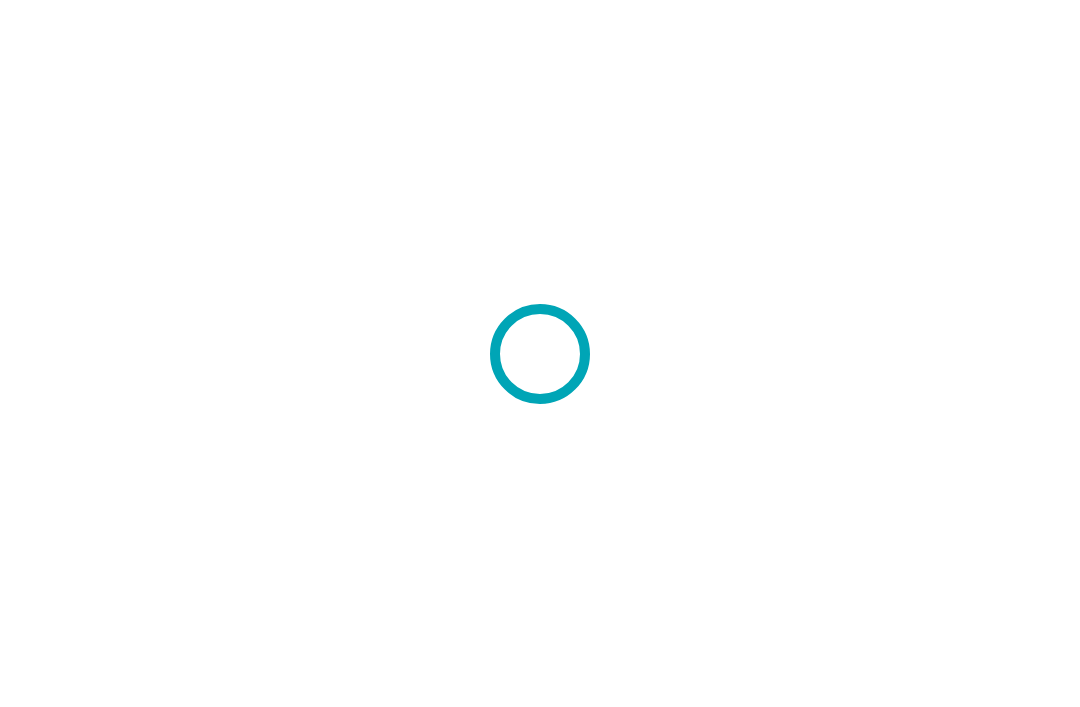 scroll, scrollTop: 0, scrollLeft: 0, axis: both 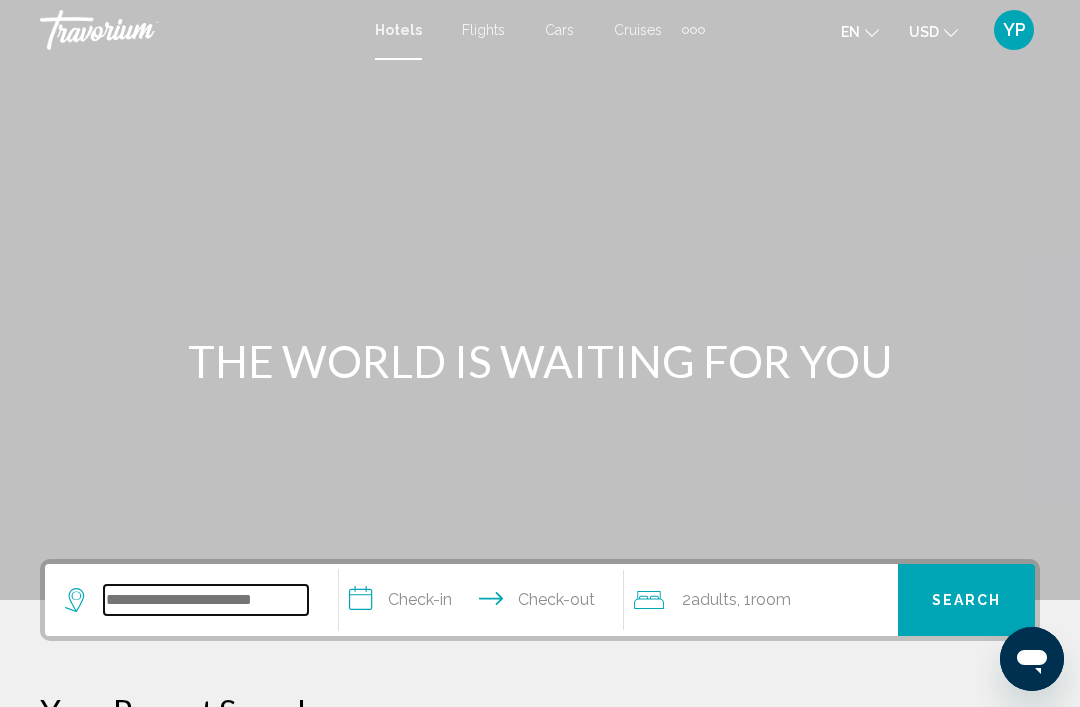 click at bounding box center (206, 600) 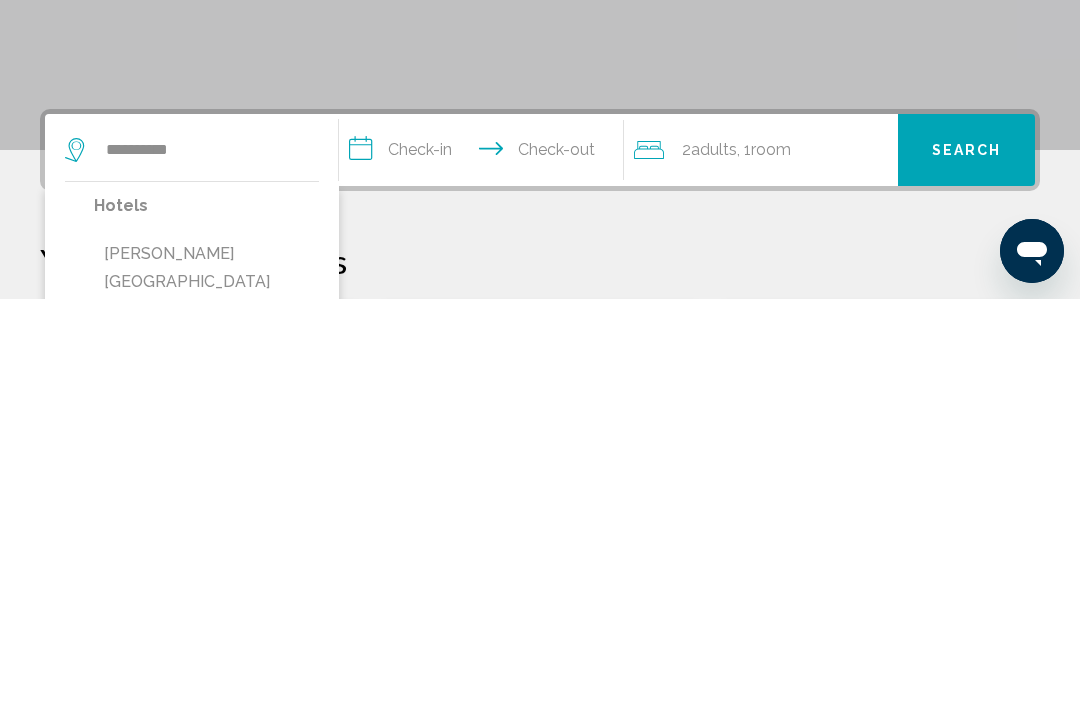 click on "[PERSON_NAME][GEOGRAPHIC_DATA] ([GEOGRAPHIC_DATA][PERSON_NAME])" at bounding box center (206, 704) 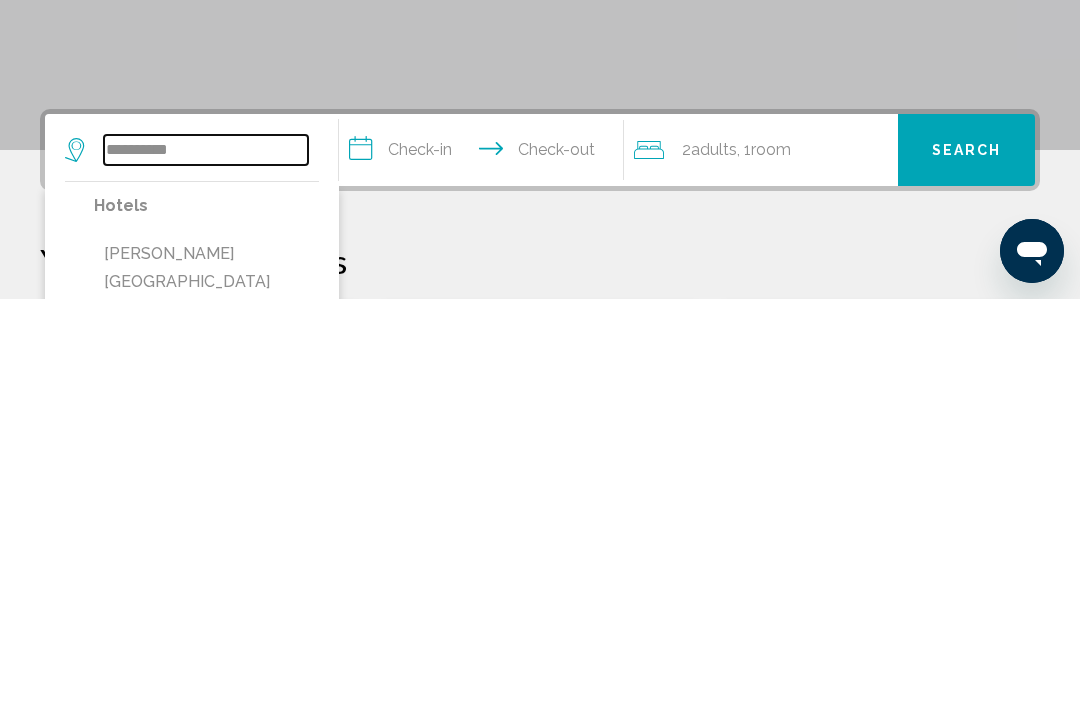 type on "**********" 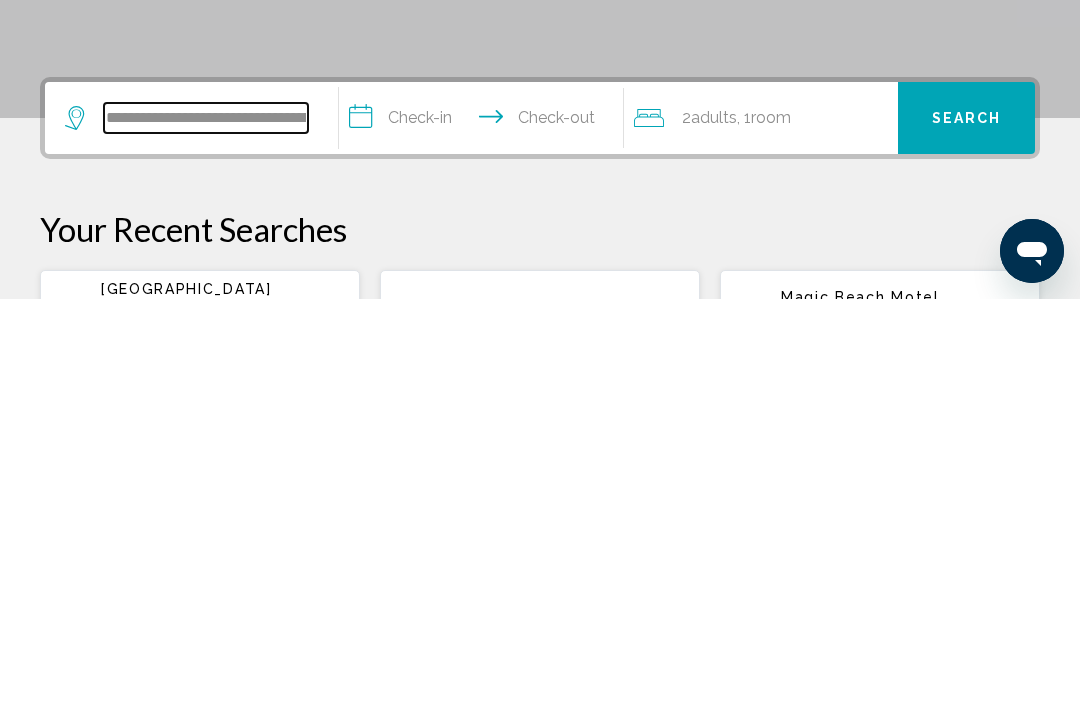 scroll, scrollTop: 86, scrollLeft: 0, axis: vertical 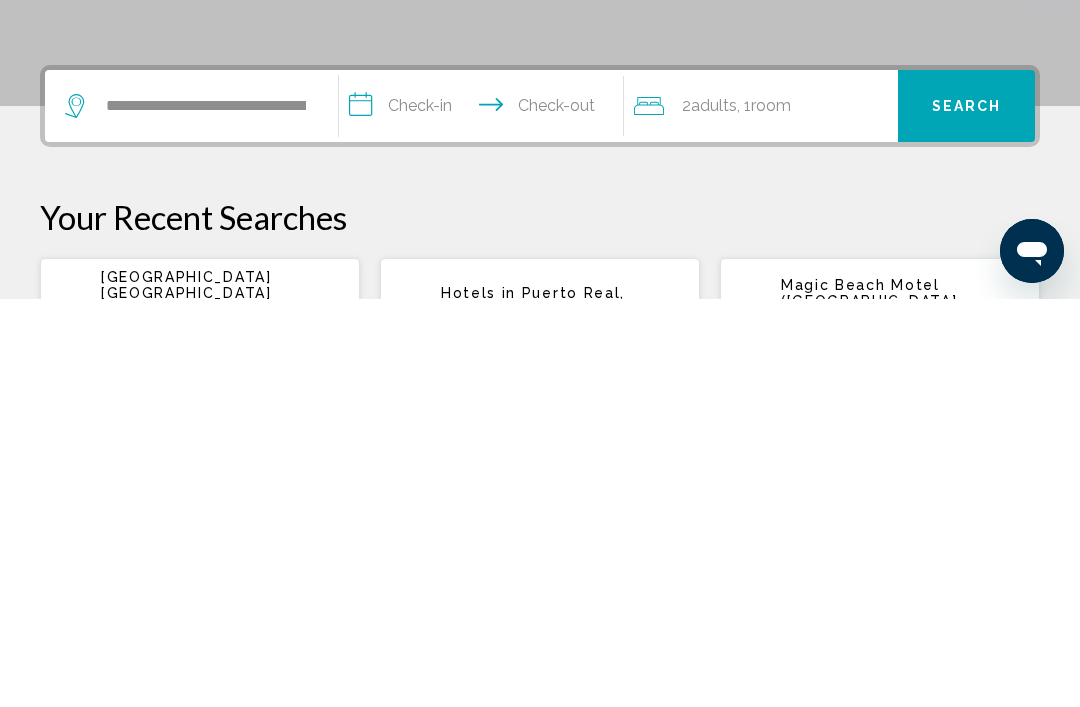 click on "**********" at bounding box center (485, 517) 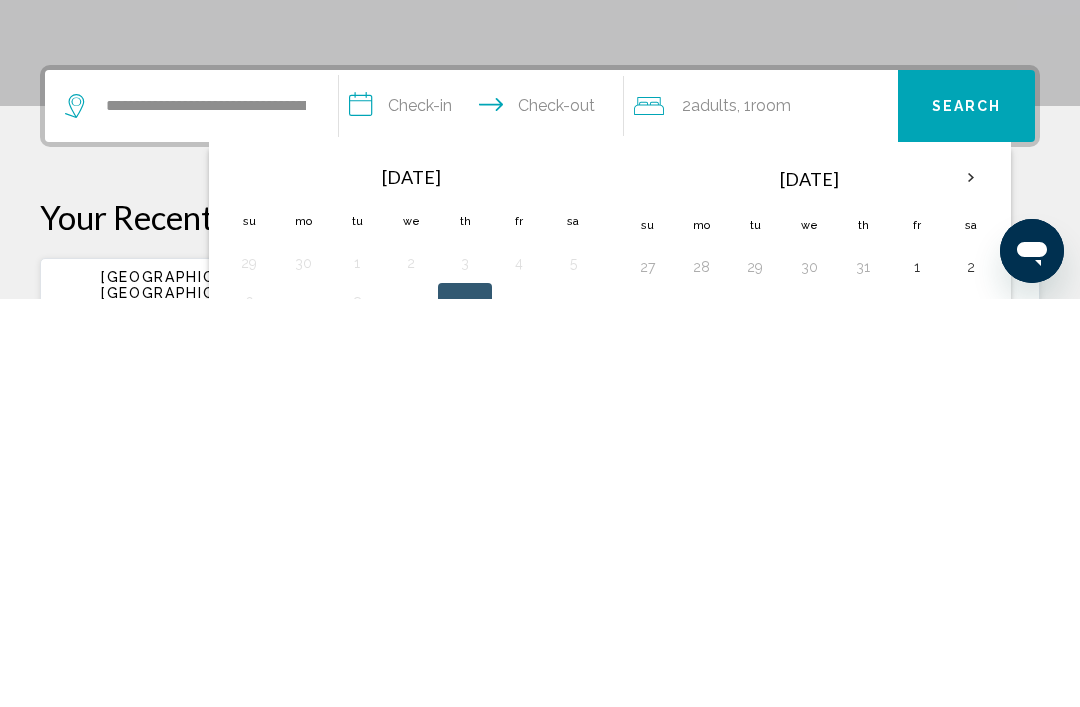 scroll, scrollTop: 494, scrollLeft: 0, axis: vertical 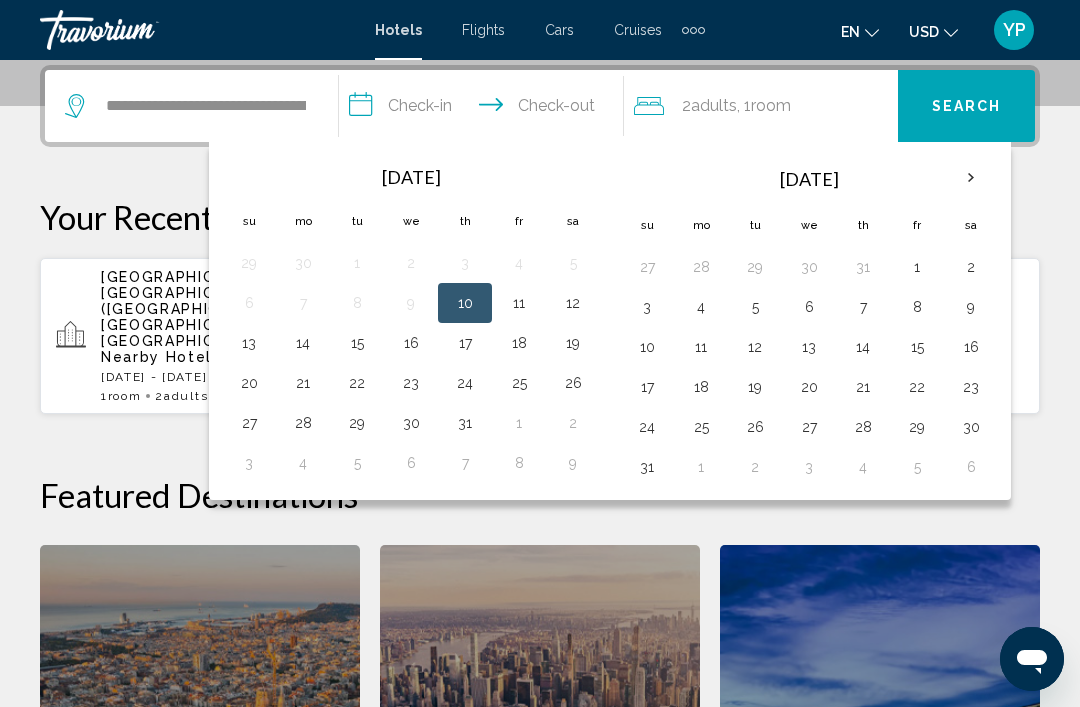 click on "31" at bounding box center (465, 423) 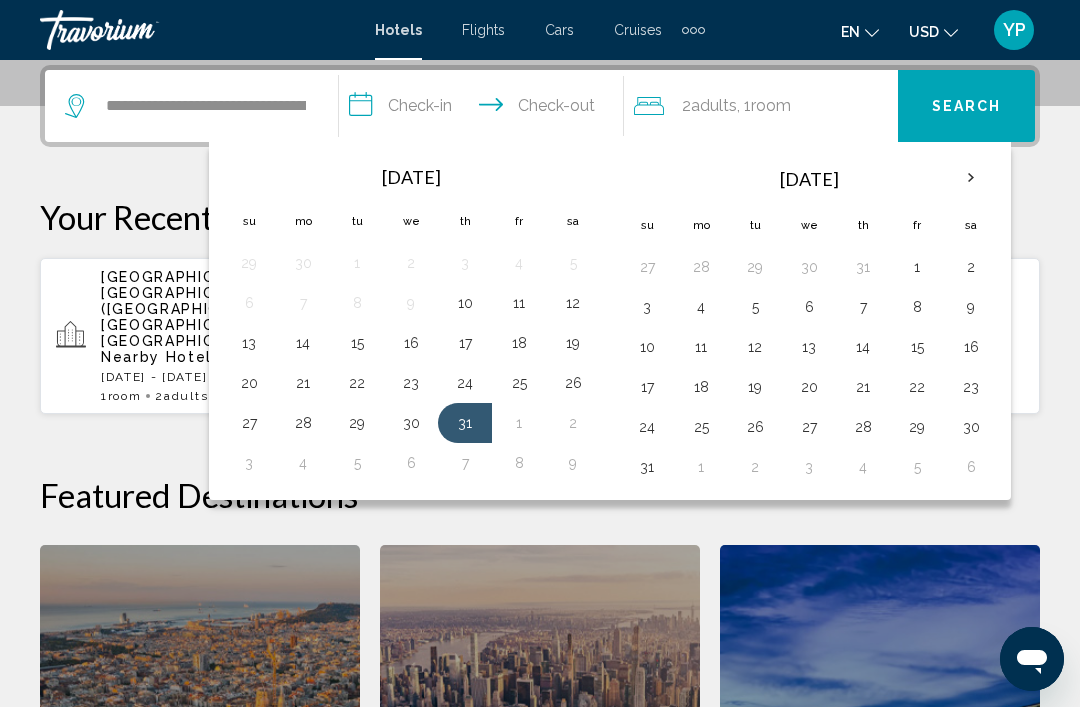 click on "4" at bounding box center [701, 307] 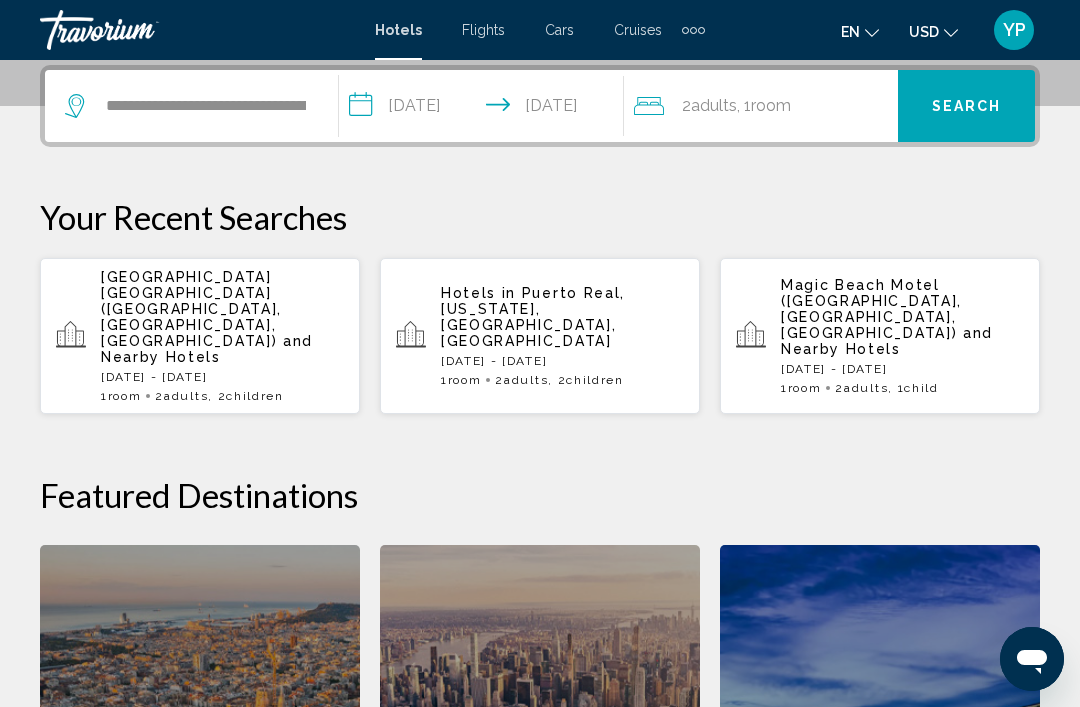 click on "2  Adult Adults , 1  Room rooms" 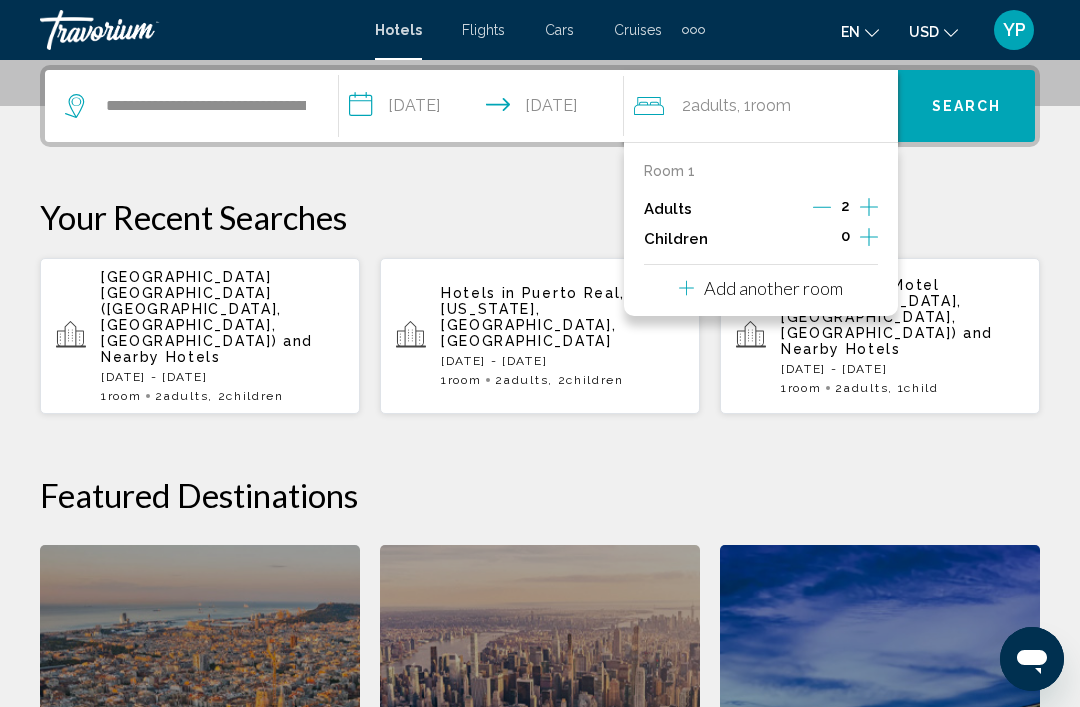 click 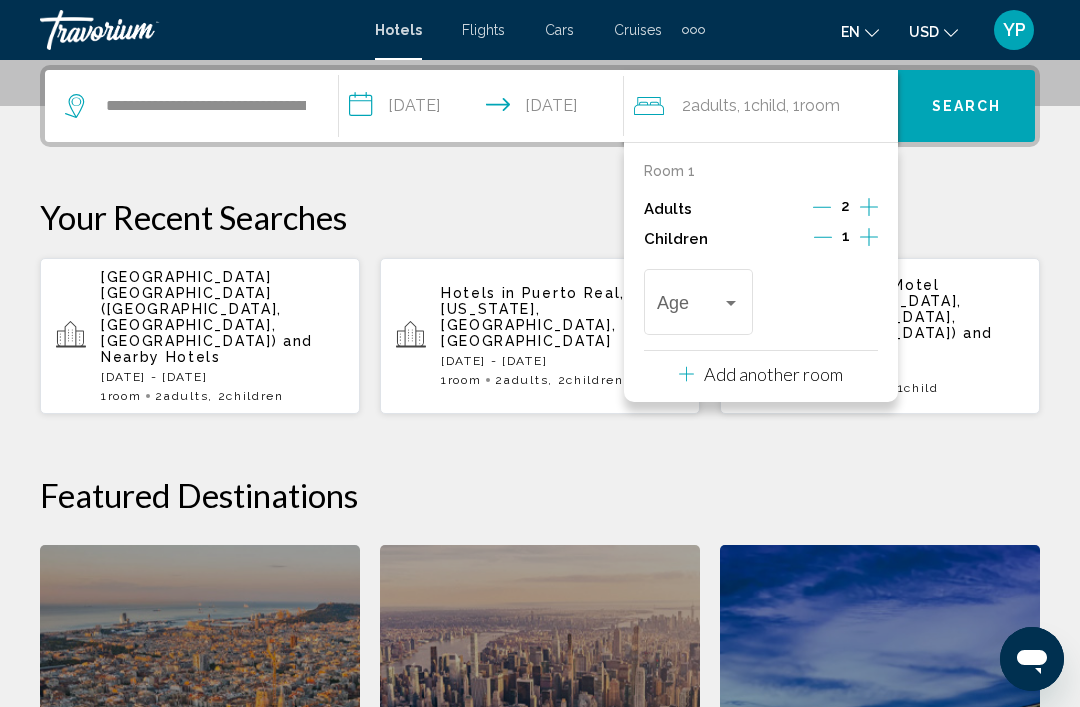 click at bounding box center (869, 239) 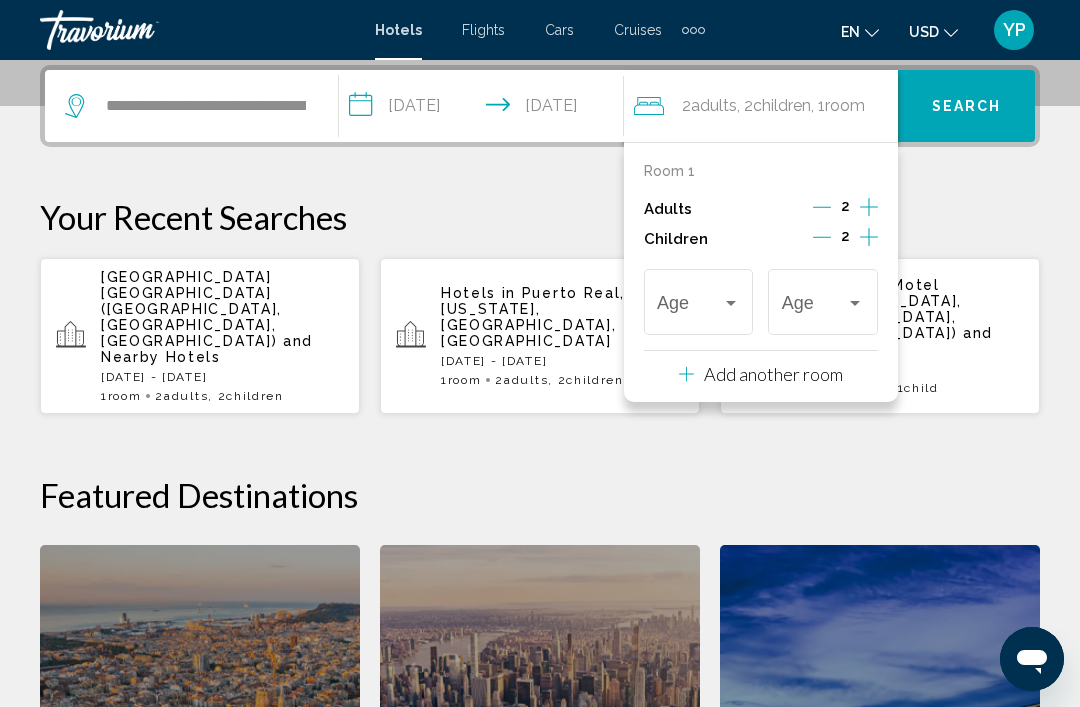 click at bounding box center [689, 307] 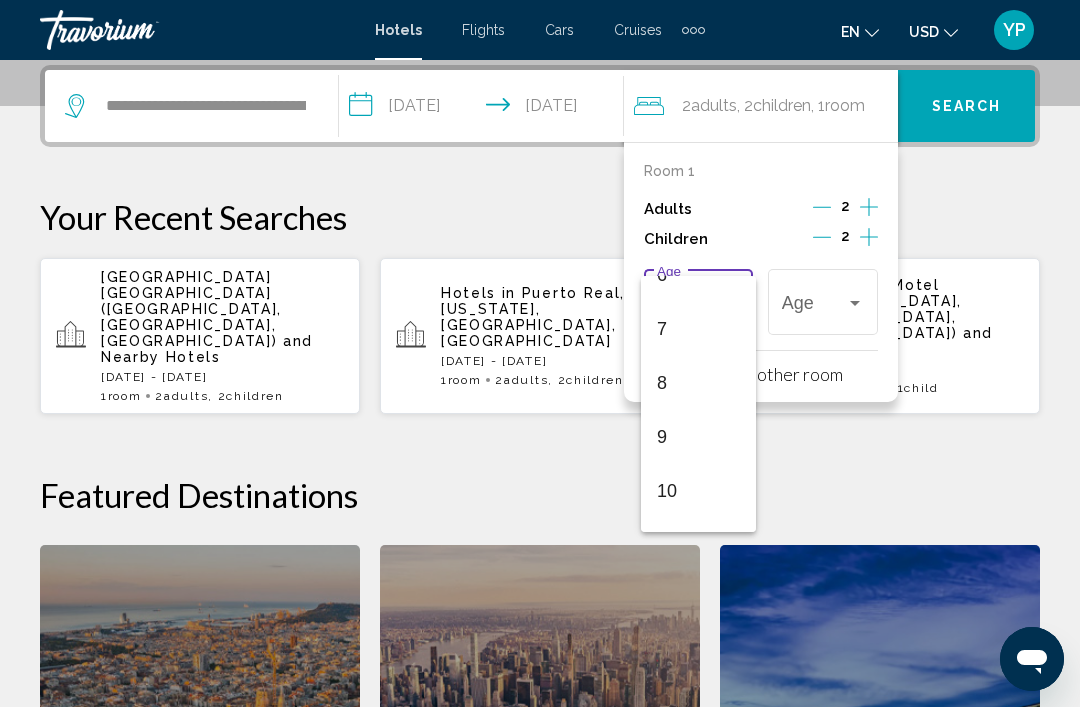 scroll, scrollTop: 359, scrollLeft: 0, axis: vertical 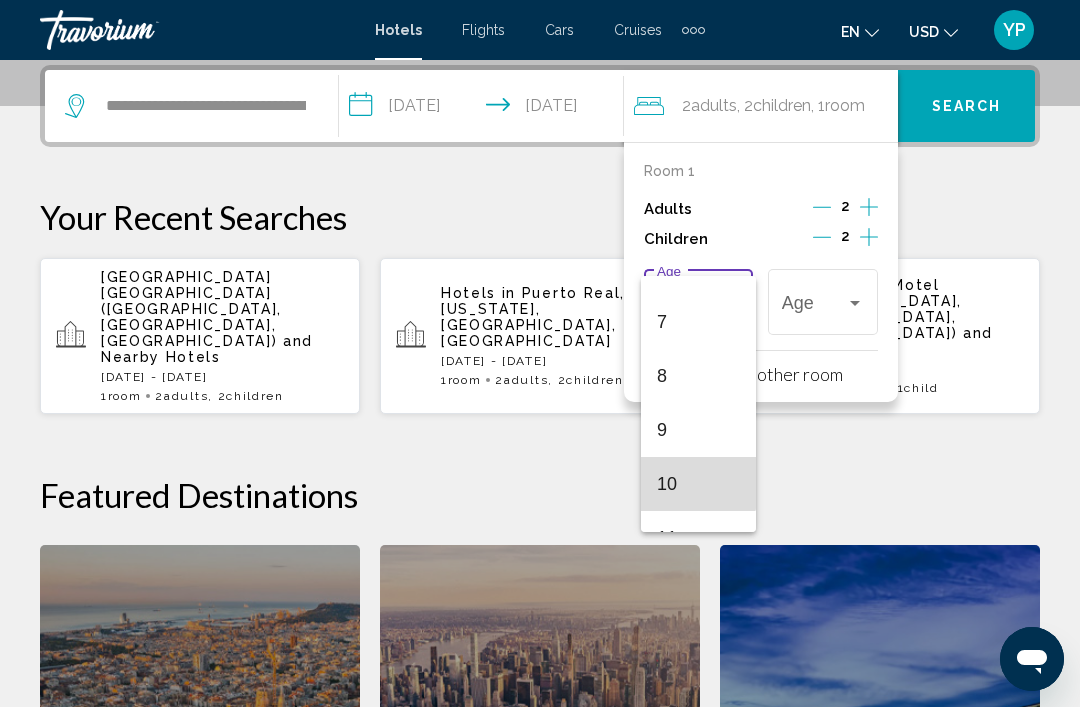 click on "10" at bounding box center (698, 484) 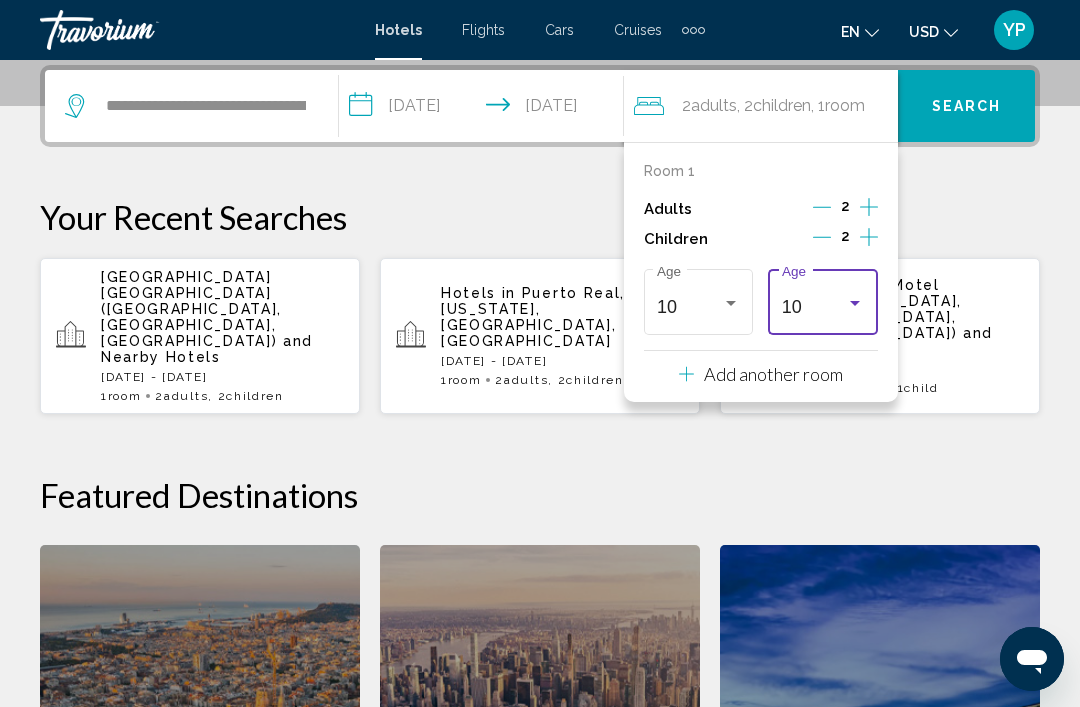 click on "10" at bounding box center (814, 307) 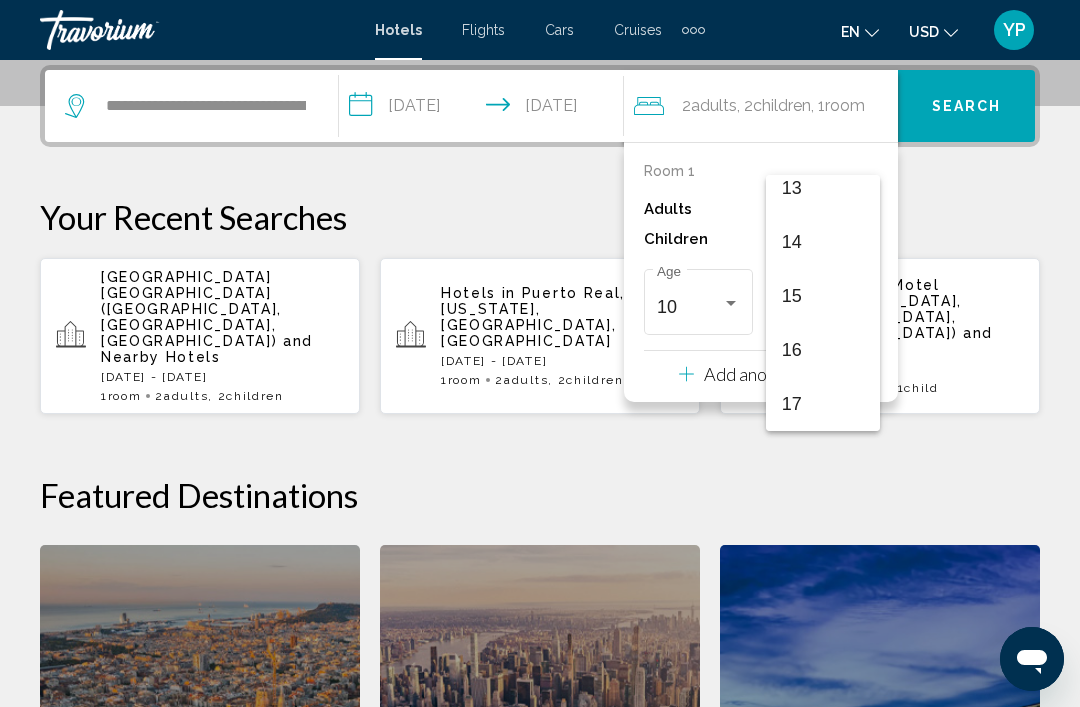 scroll, scrollTop: 716, scrollLeft: 0, axis: vertical 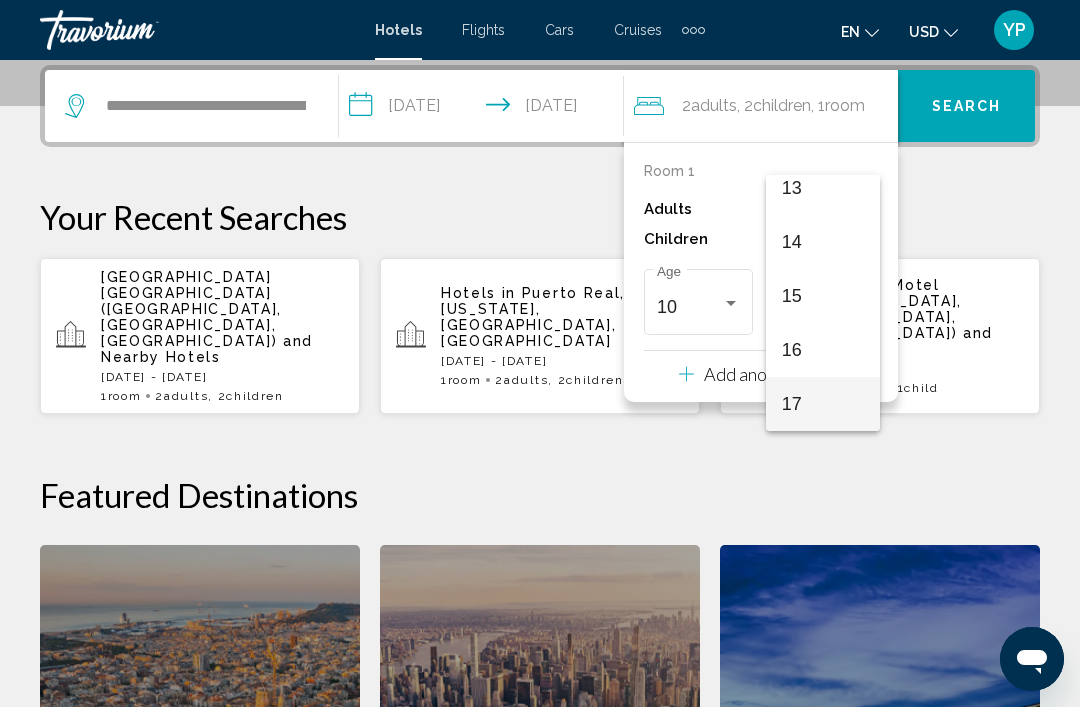click on "17" at bounding box center [823, 404] 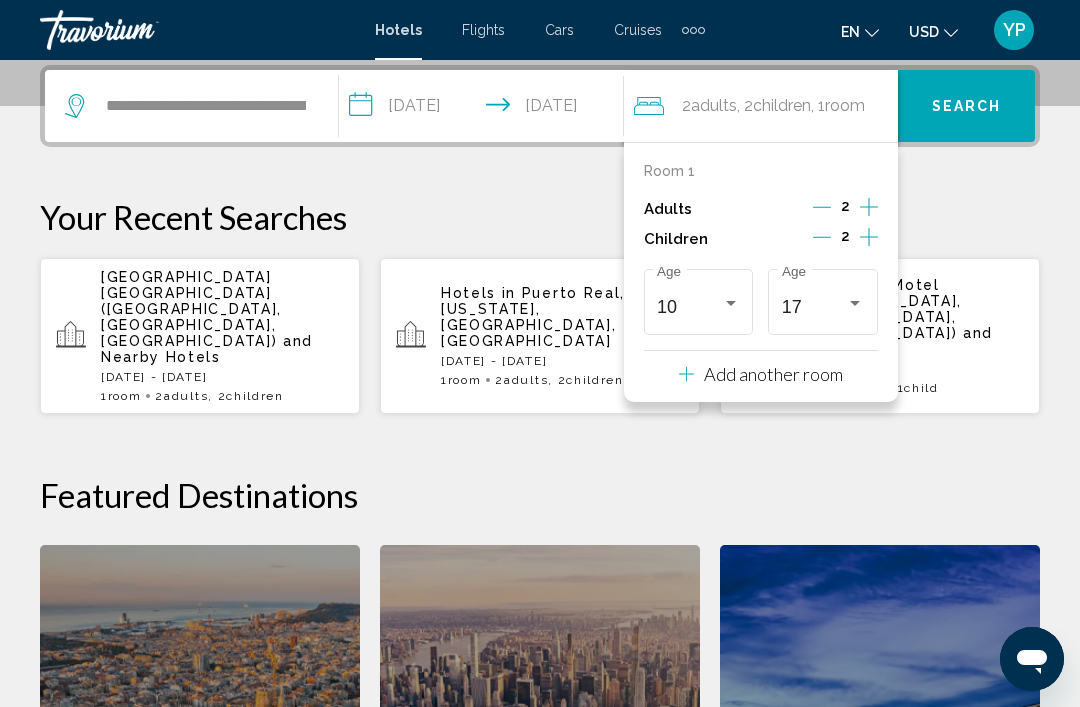 click on "Search" at bounding box center (967, 107) 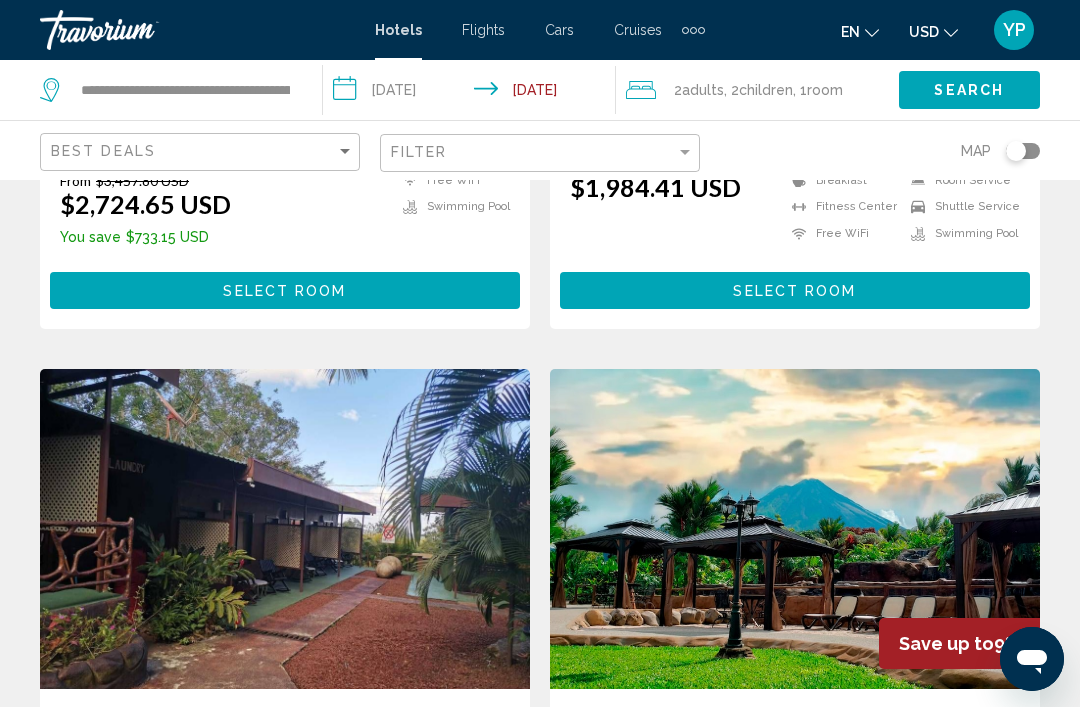 scroll, scrollTop: 624, scrollLeft: 0, axis: vertical 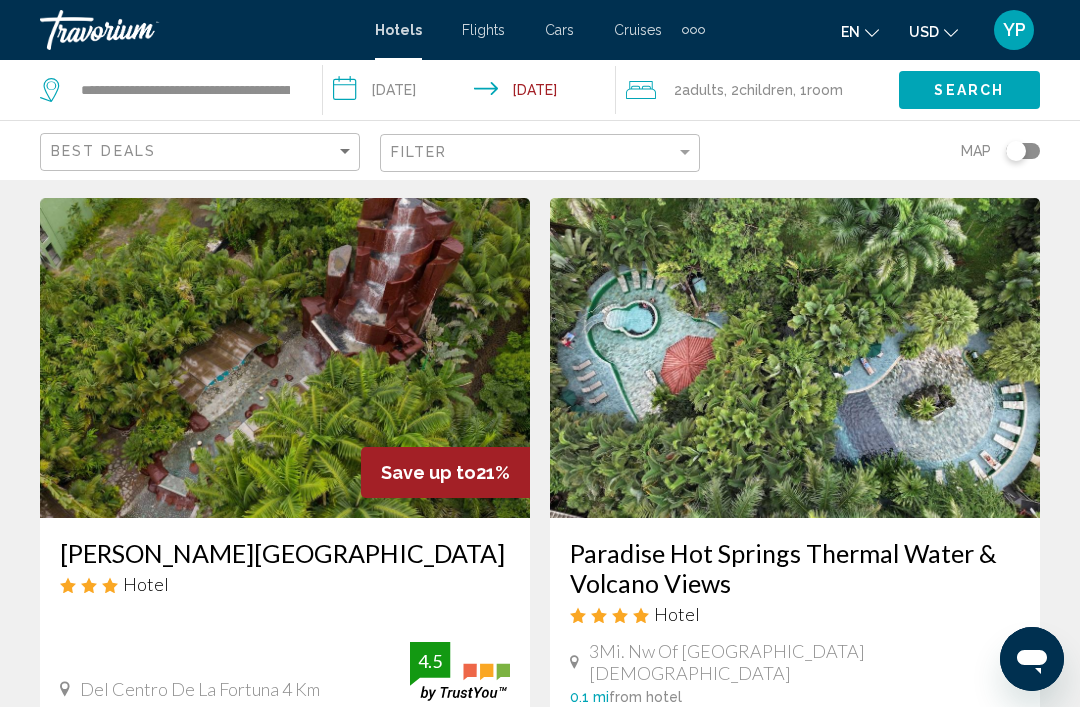 click at bounding box center [285, 358] 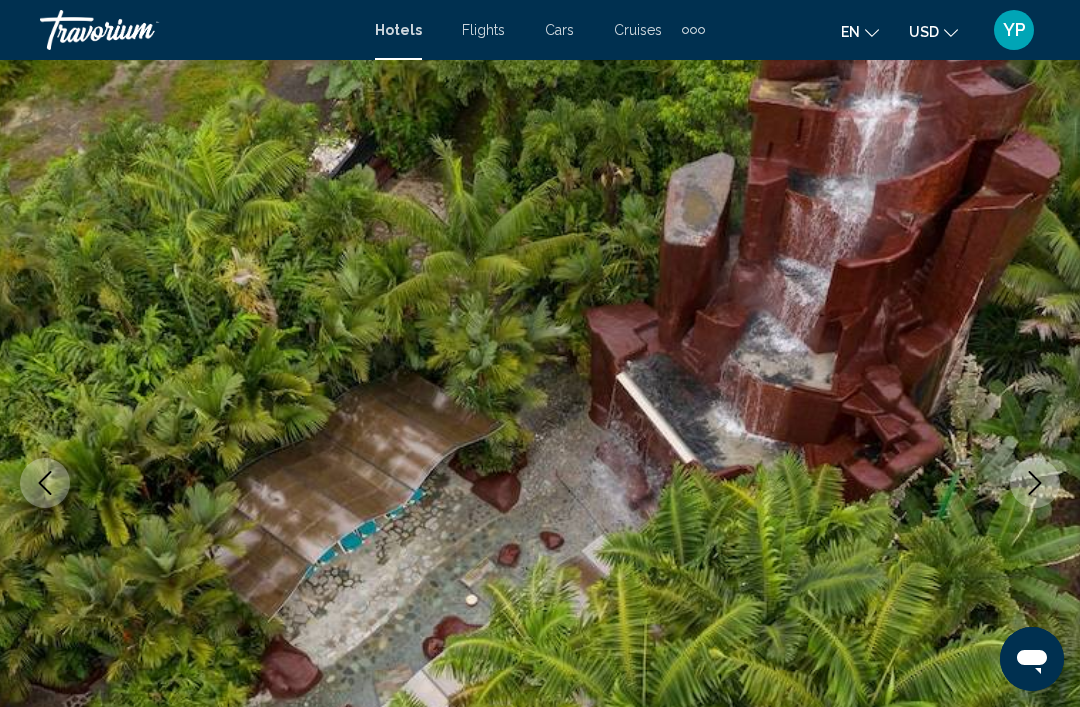 scroll, scrollTop: 0, scrollLeft: 0, axis: both 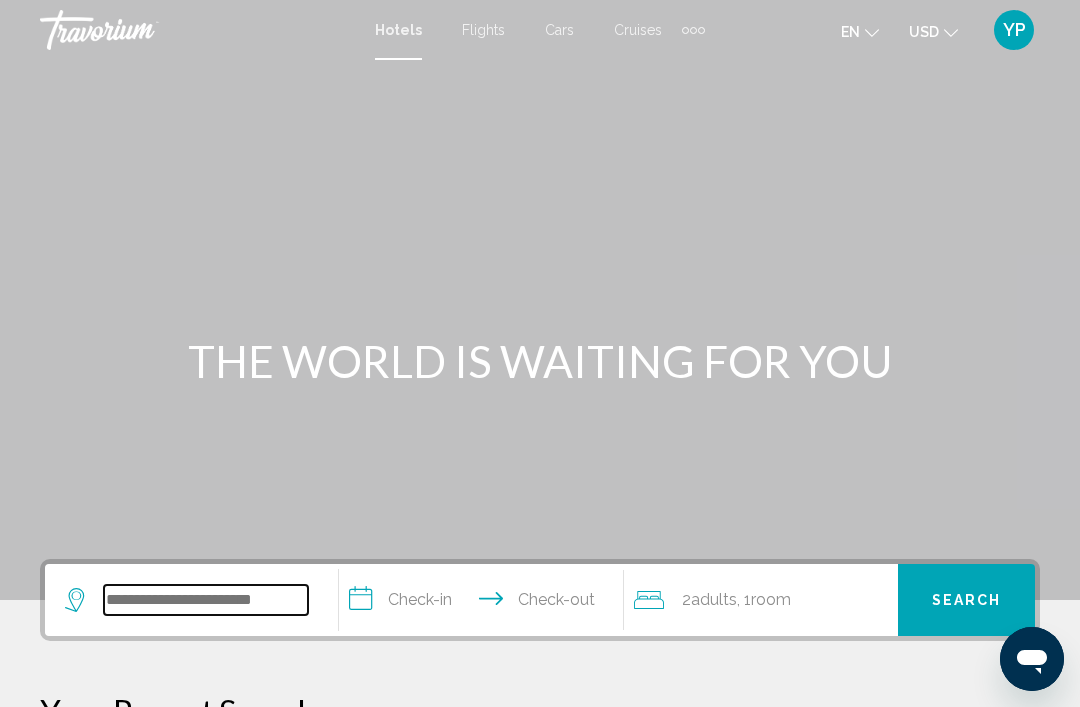 click at bounding box center (206, 600) 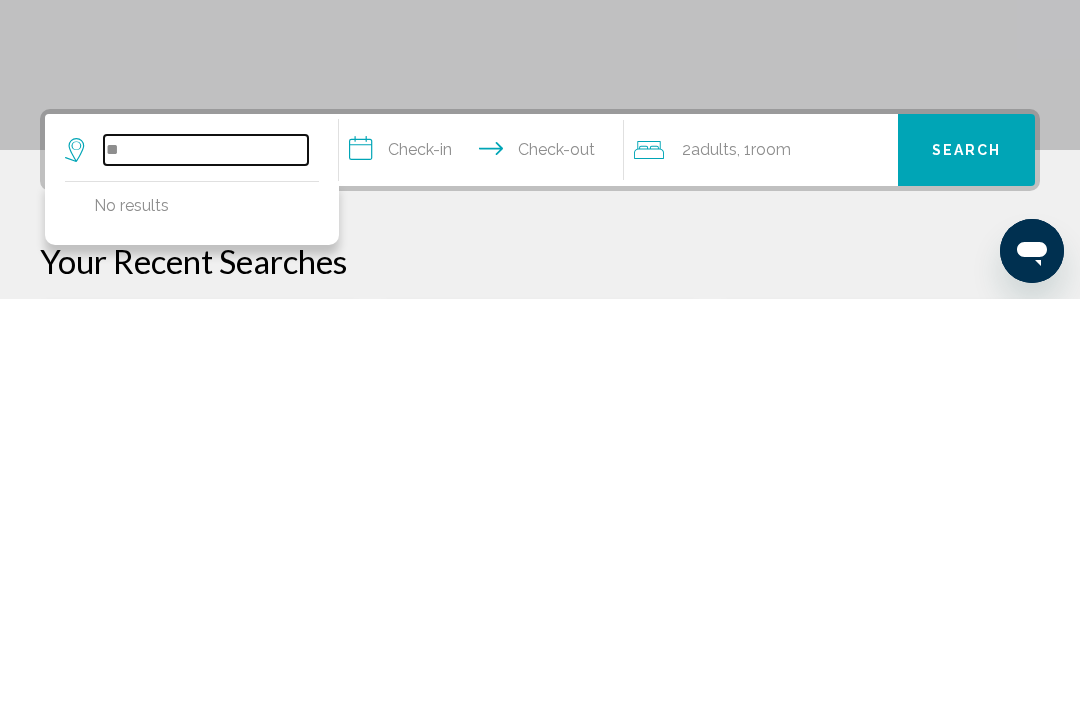 type on "*" 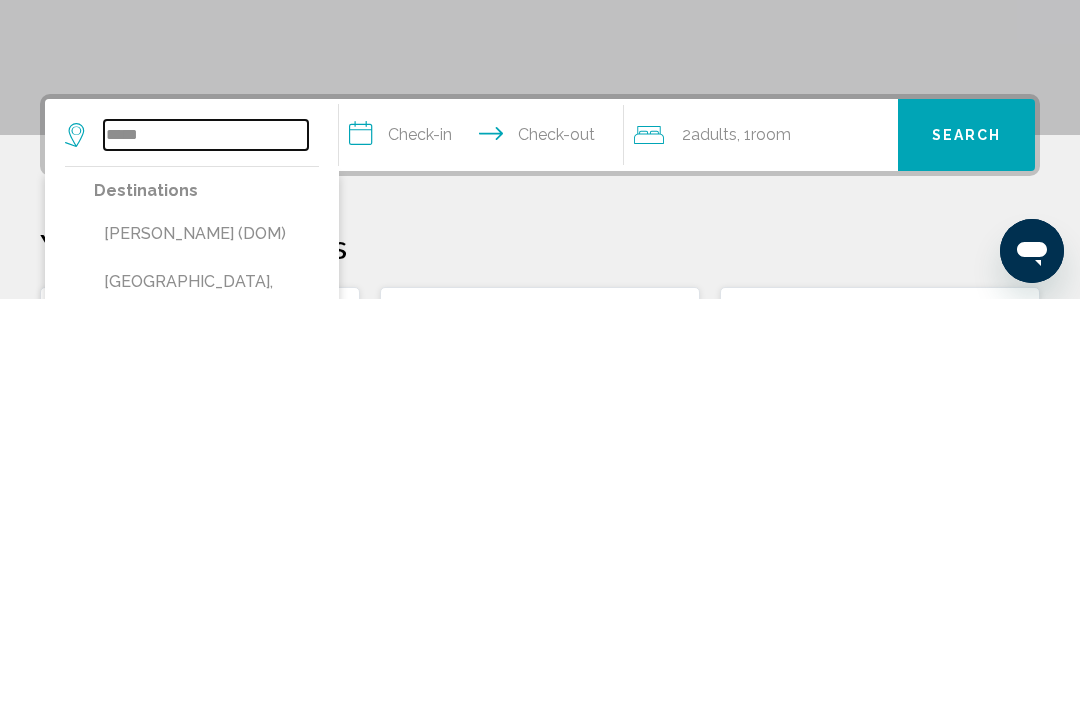 scroll, scrollTop: 69, scrollLeft: 0, axis: vertical 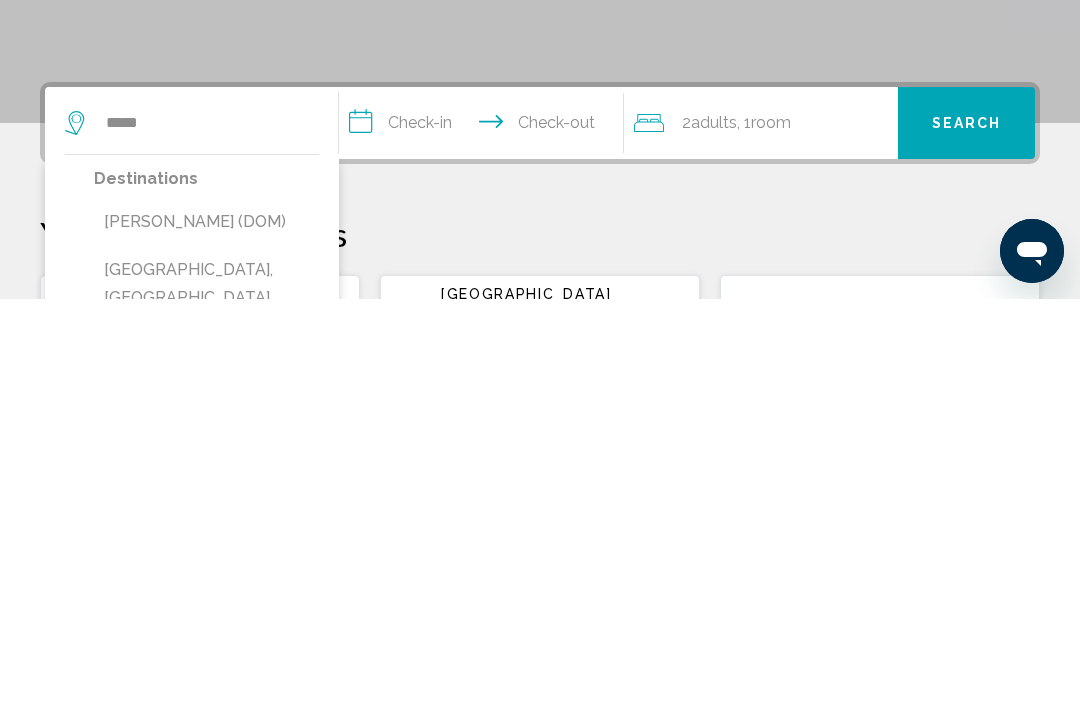 click on "Dominican Republic, Dominican Republic" at bounding box center [206, 768] 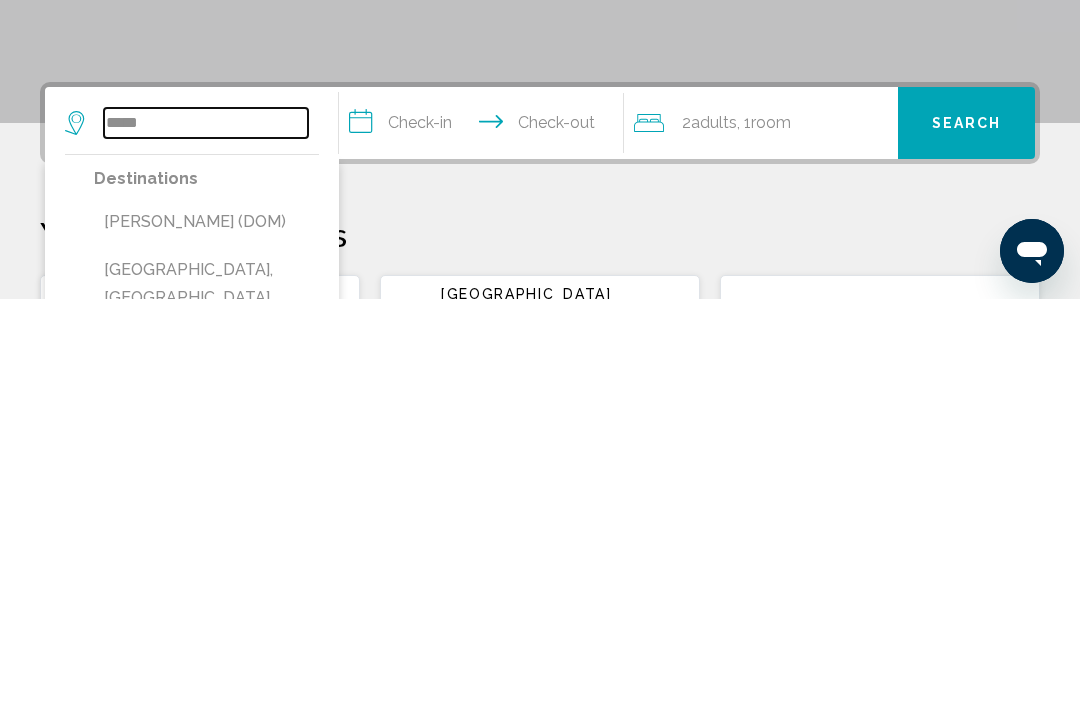 type on "**********" 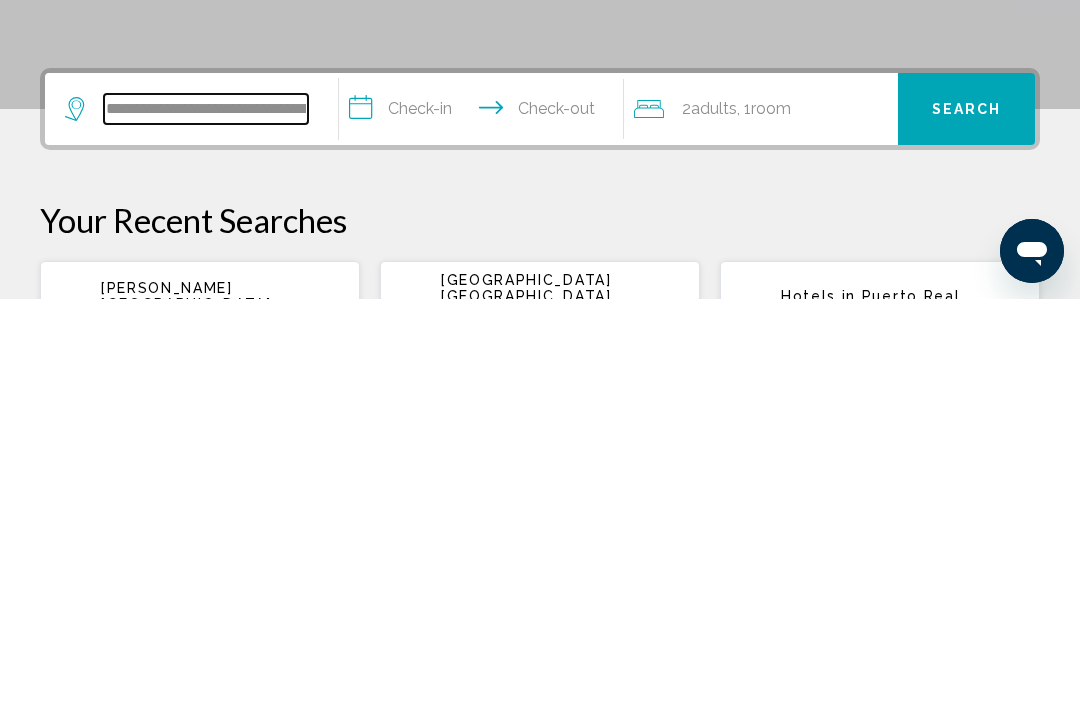 scroll, scrollTop: 86, scrollLeft: 0, axis: vertical 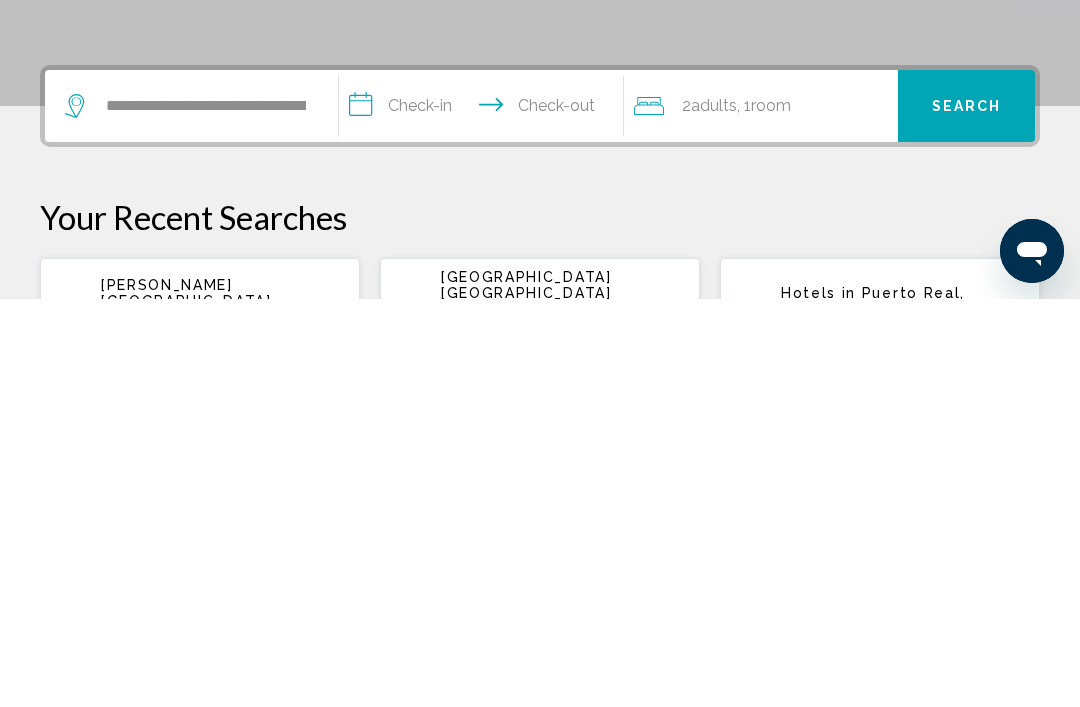 click on "**********" at bounding box center [485, 517] 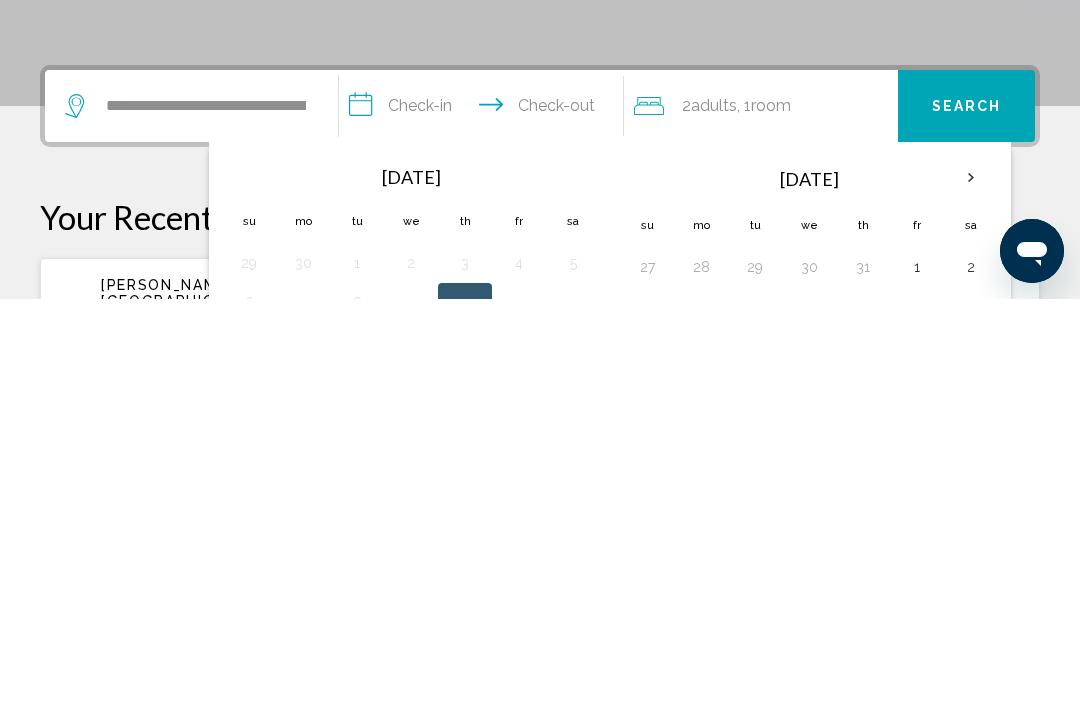scroll, scrollTop: 494, scrollLeft: 0, axis: vertical 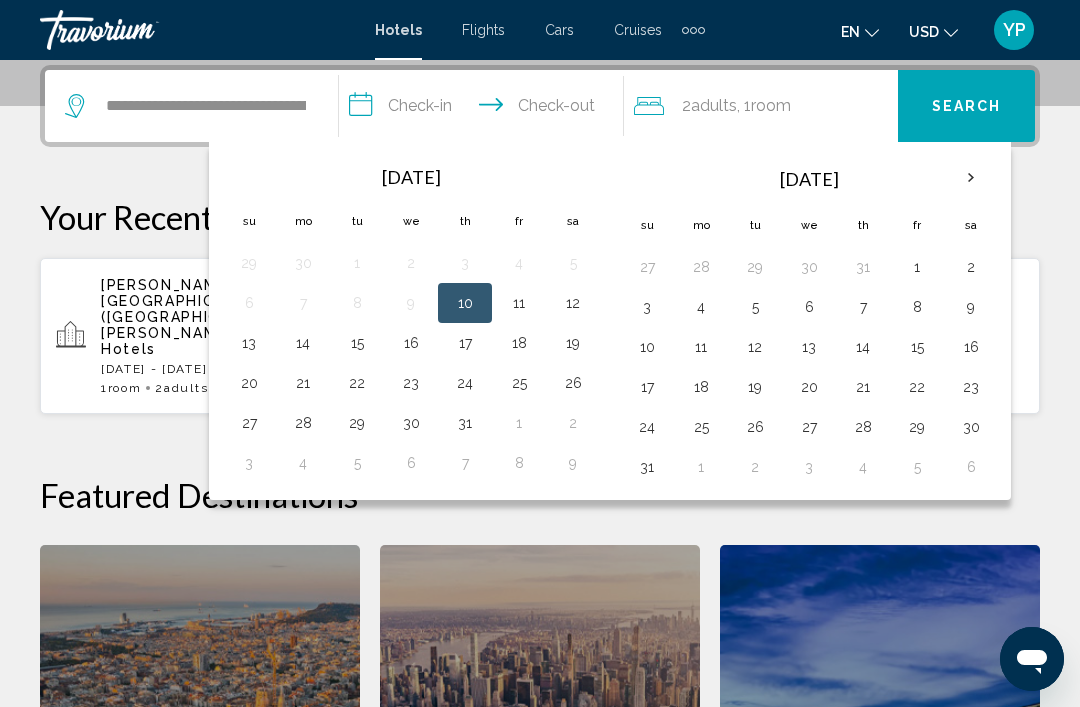 click on "31" at bounding box center (465, 423) 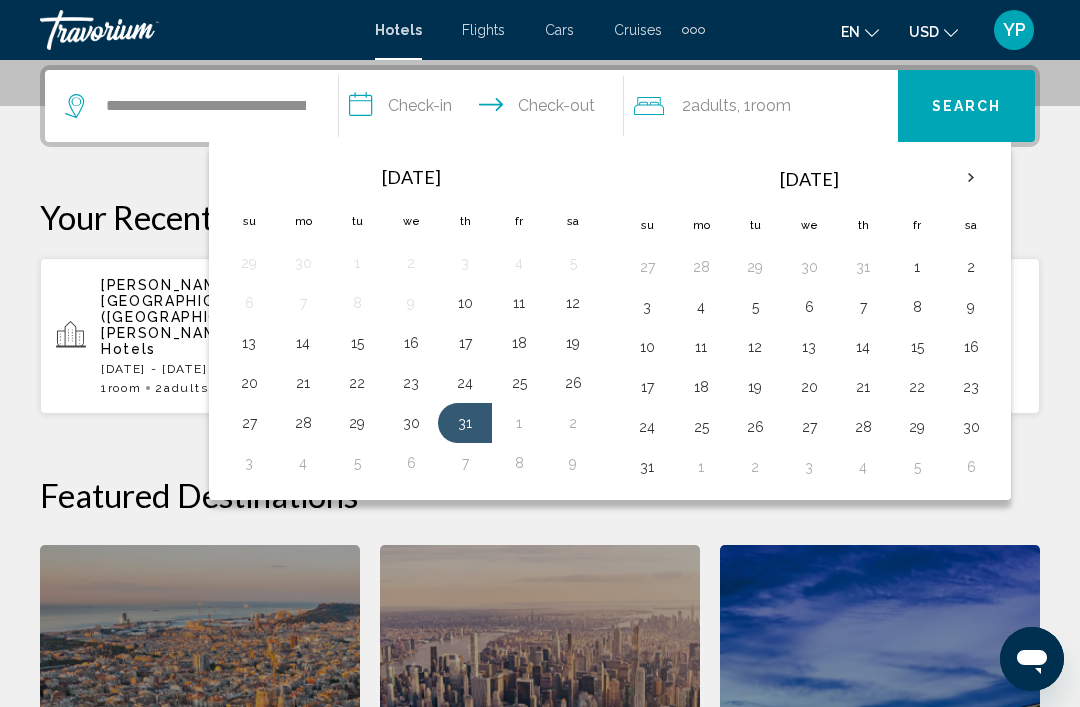 click on "7" at bounding box center (863, 307) 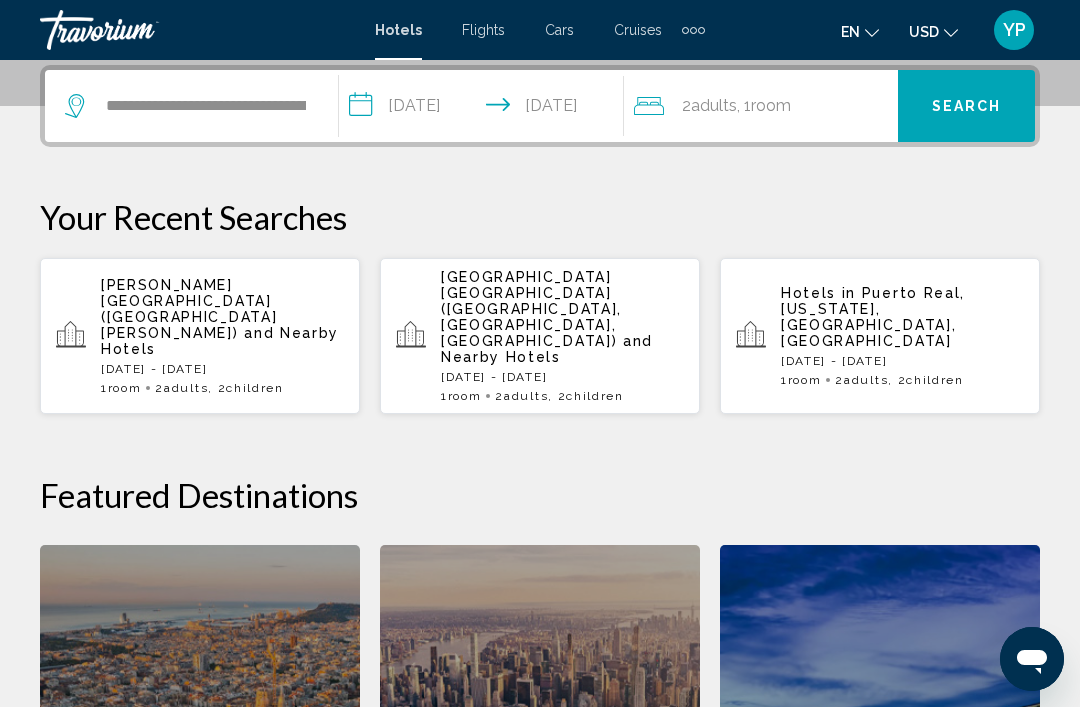 type on "**********" 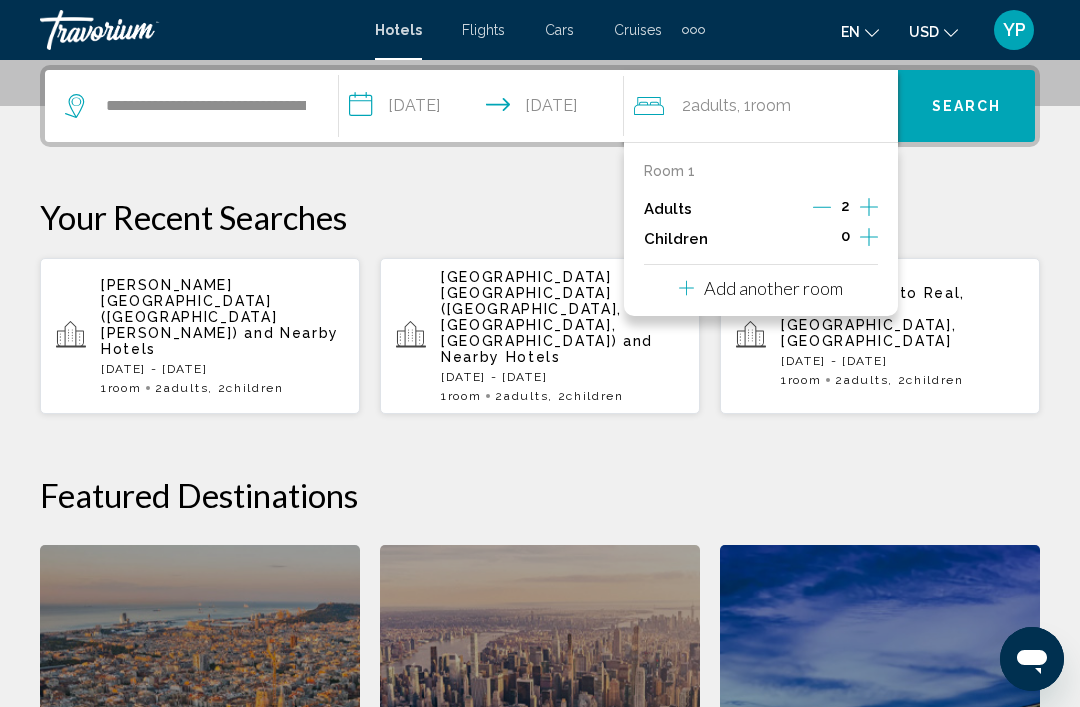 click 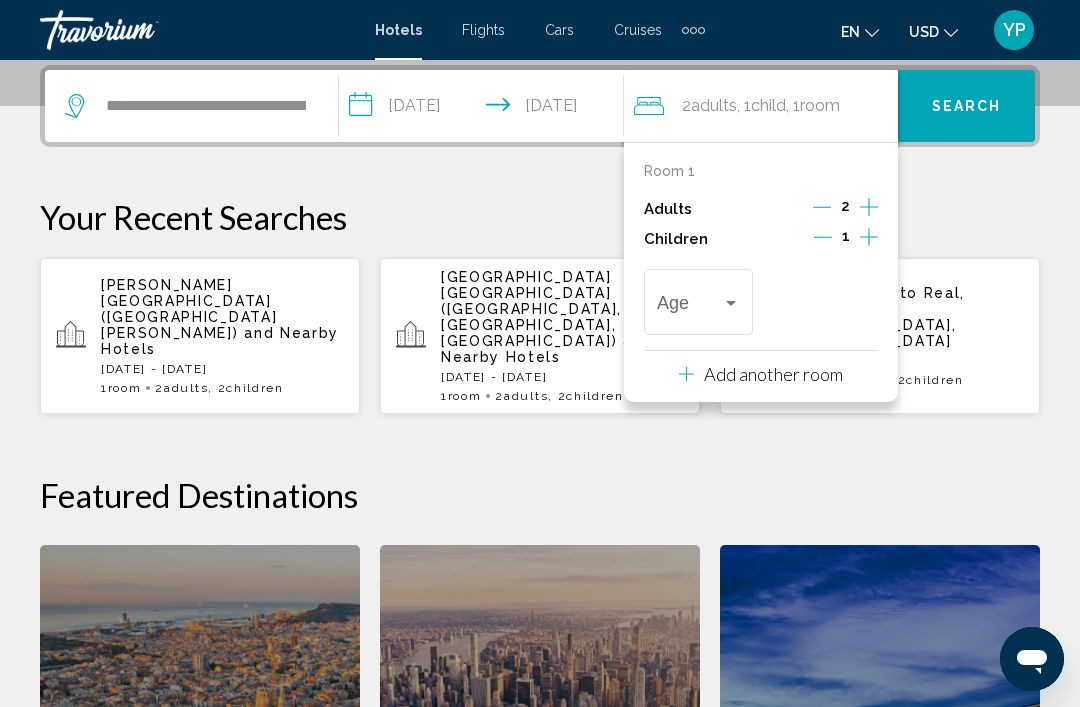 click at bounding box center [689, 307] 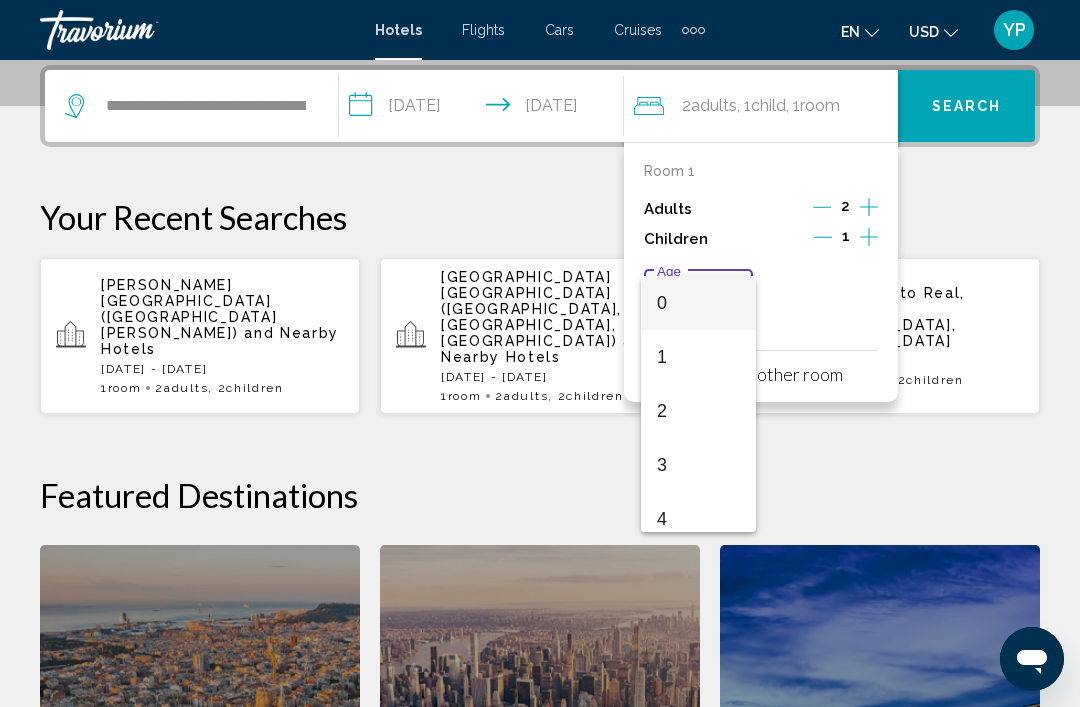 click at bounding box center [540, 353] 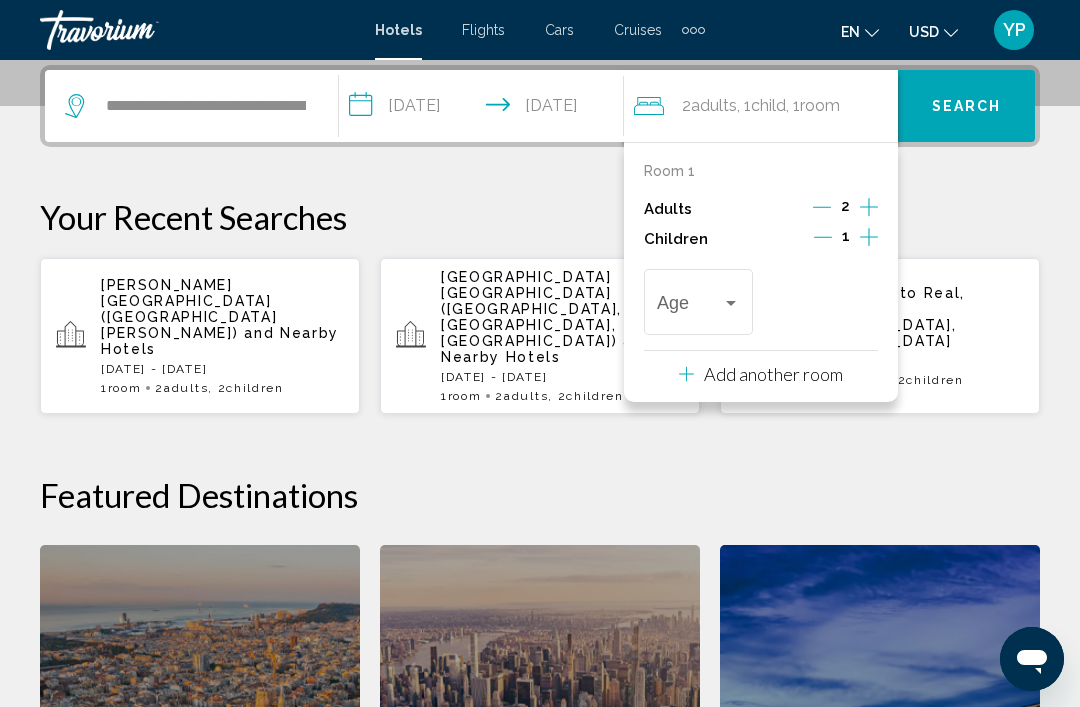 click at bounding box center (869, 239) 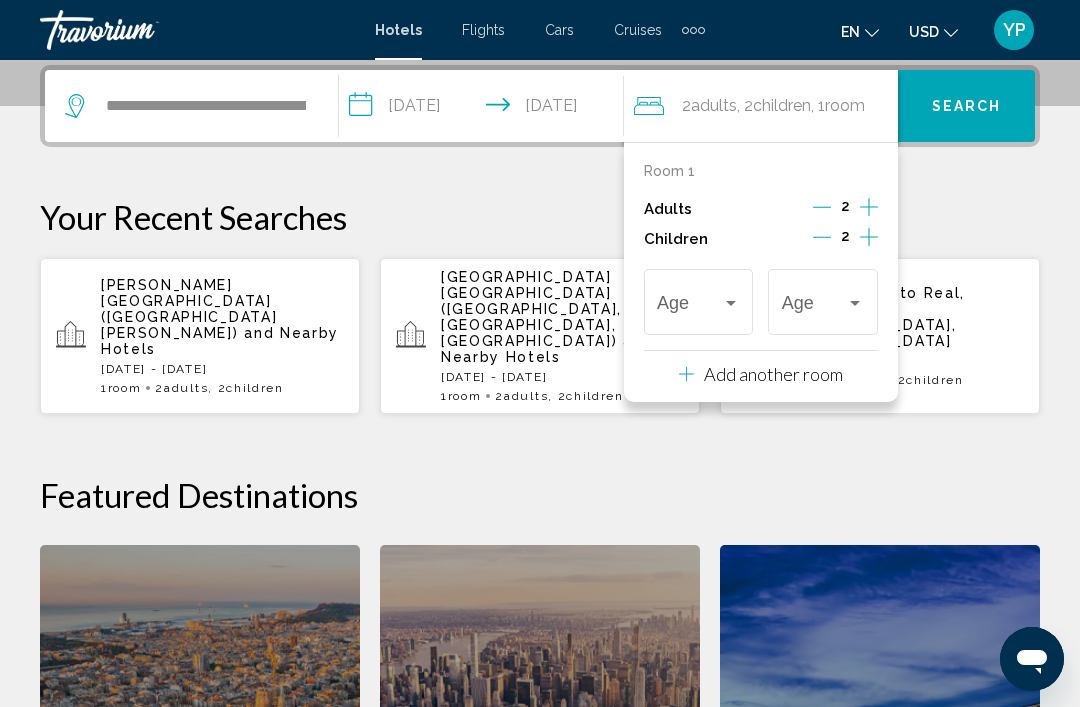 click at bounding box center [689, 307] 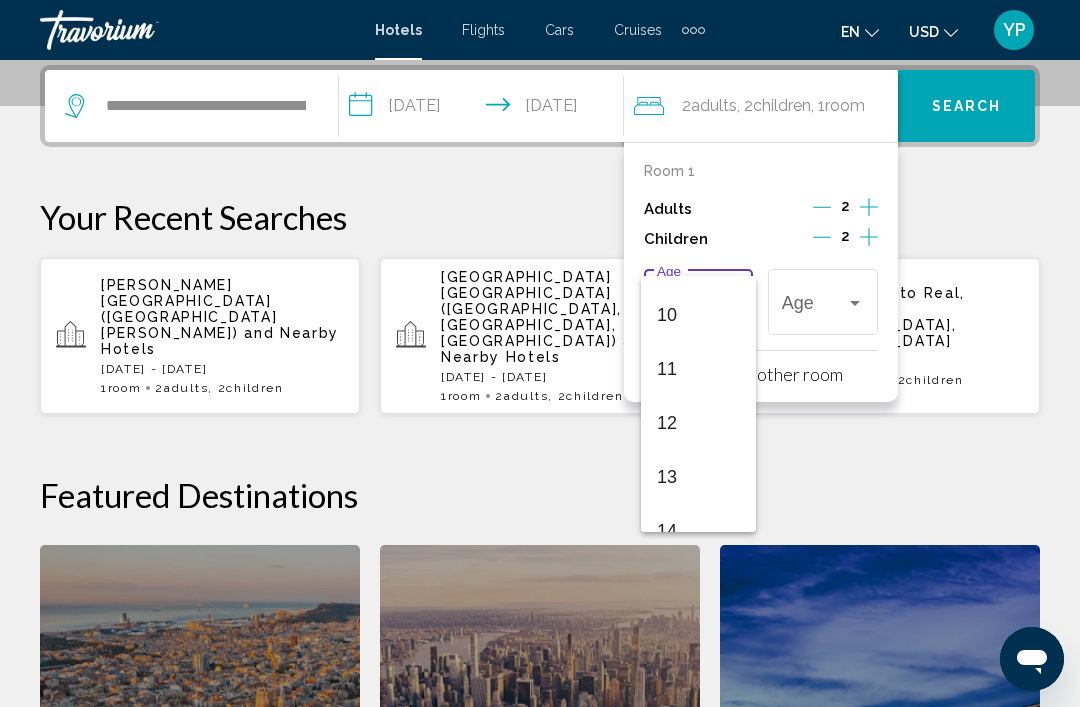 scroll, scrollTop: 517, scrollLeft: 0, axis: vertical 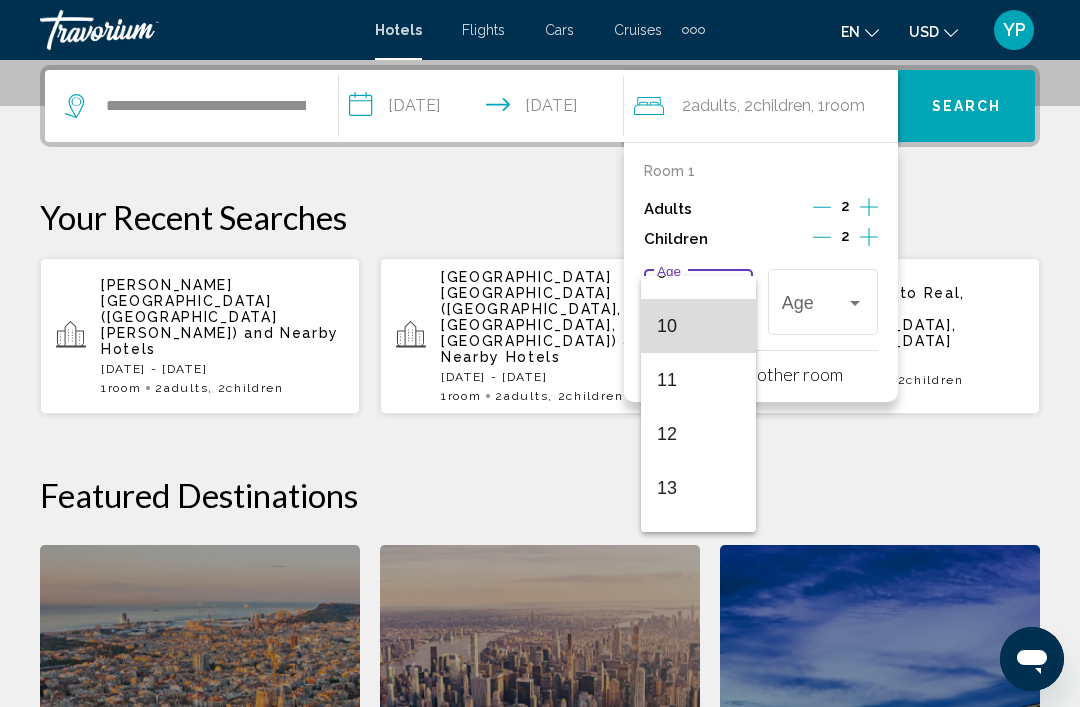click on "10" at bounding box center (698, 326) 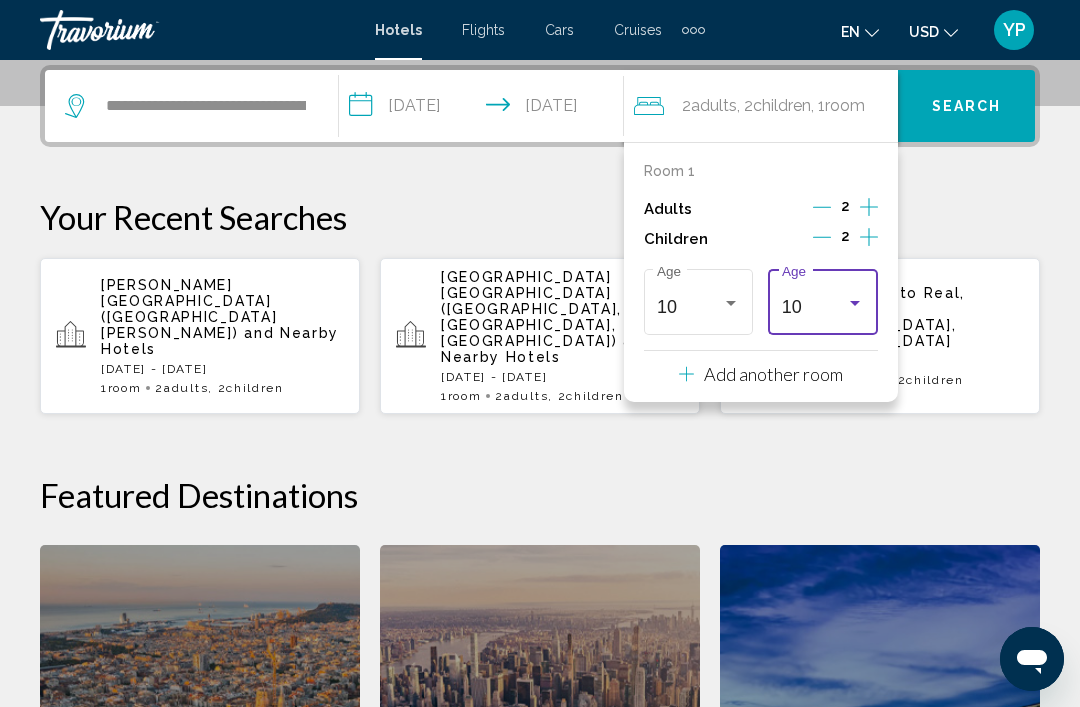 click at bounding box center (855, 303) 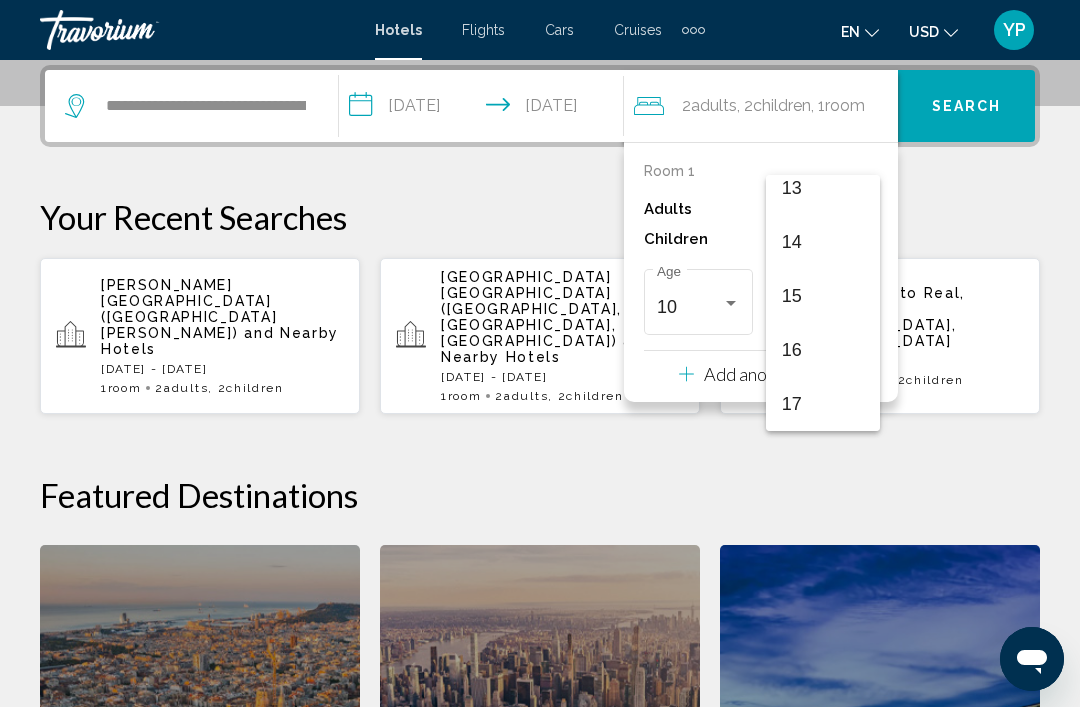 scroll, scrollTop: 716, scrollLeft: 0, axis: vertical 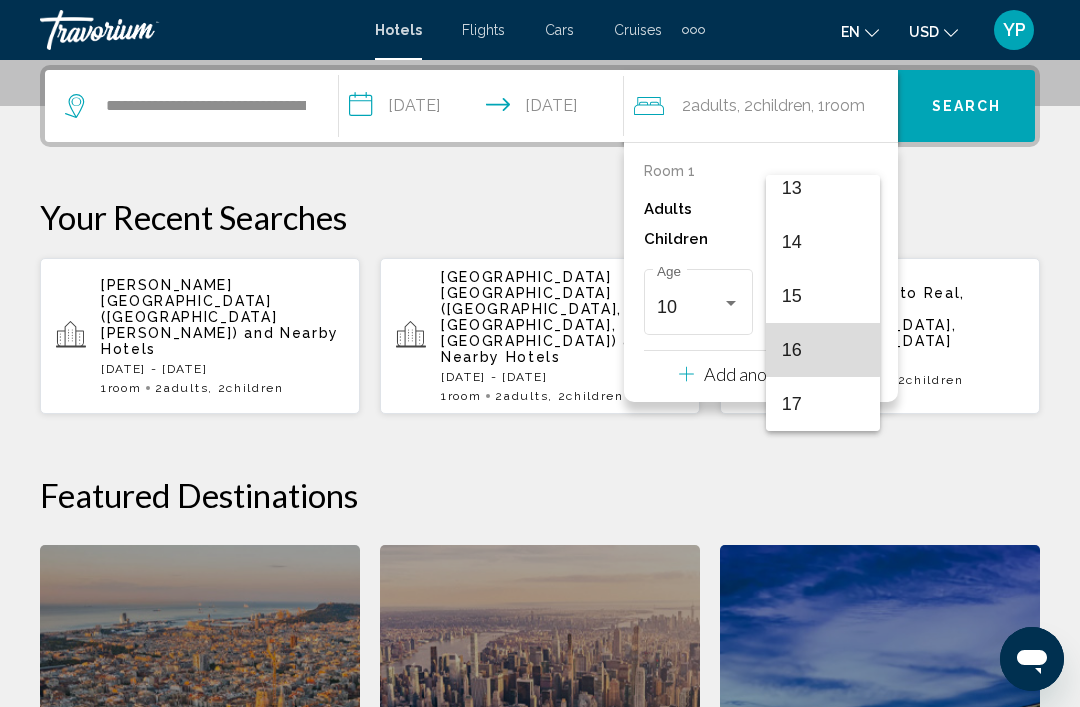 click on "16" at bounding box center (823, 350) 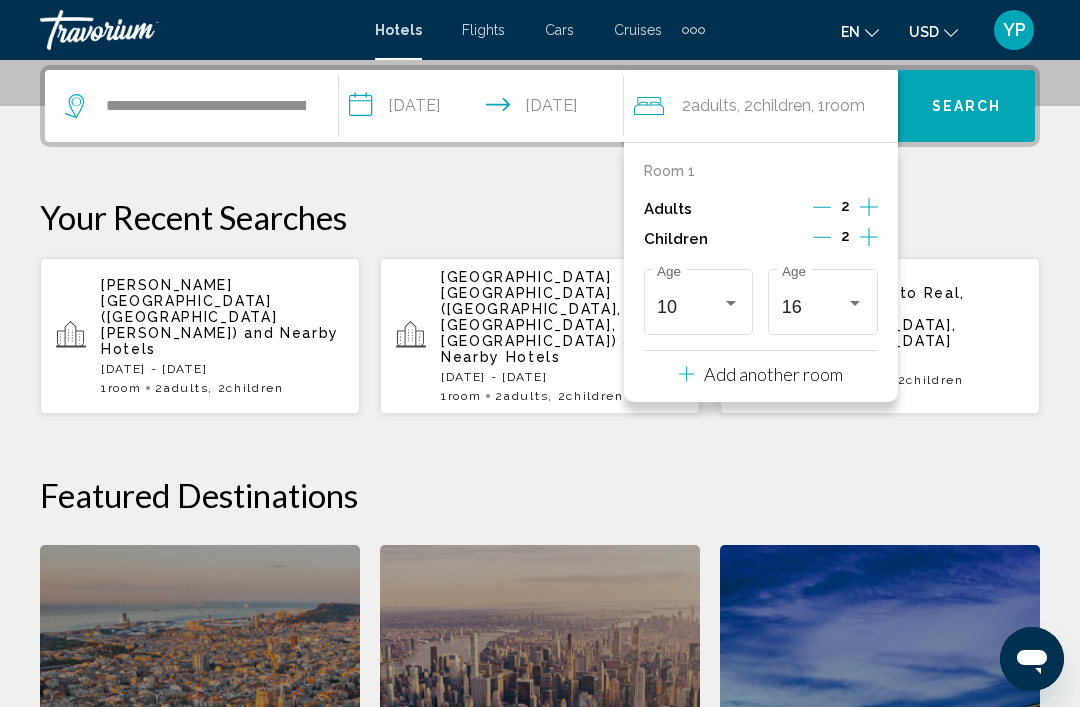click on "Search" at bounding box center [966, 106] 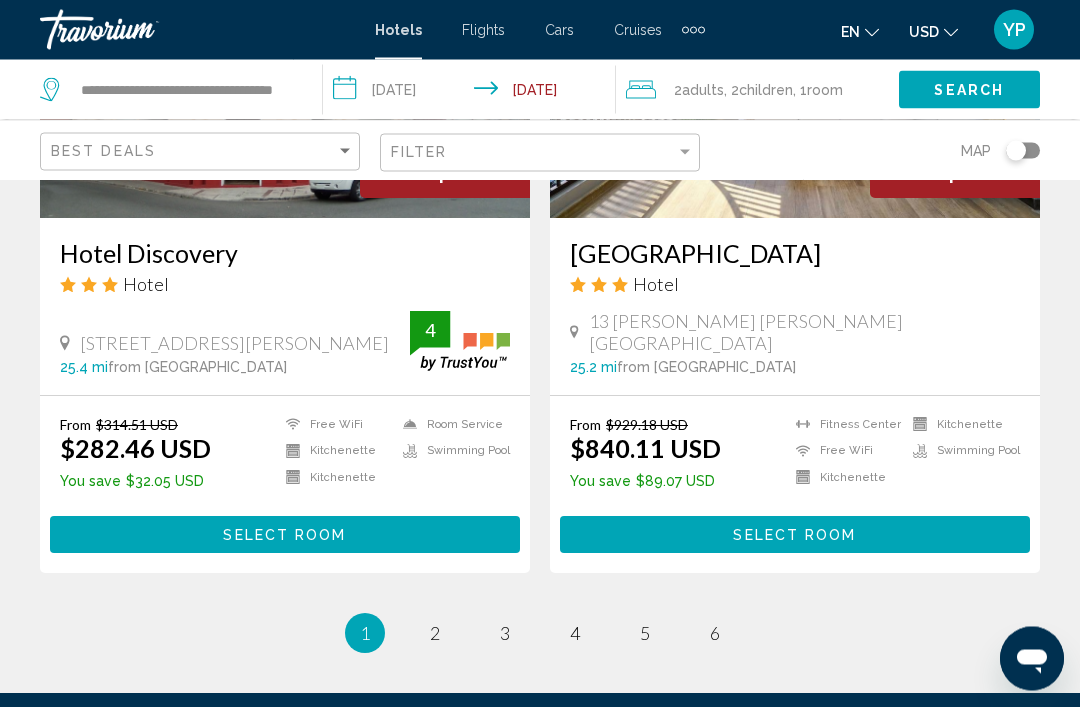 scroll, scrollTop: 4127, scrollLeft: 0, axis: vertical 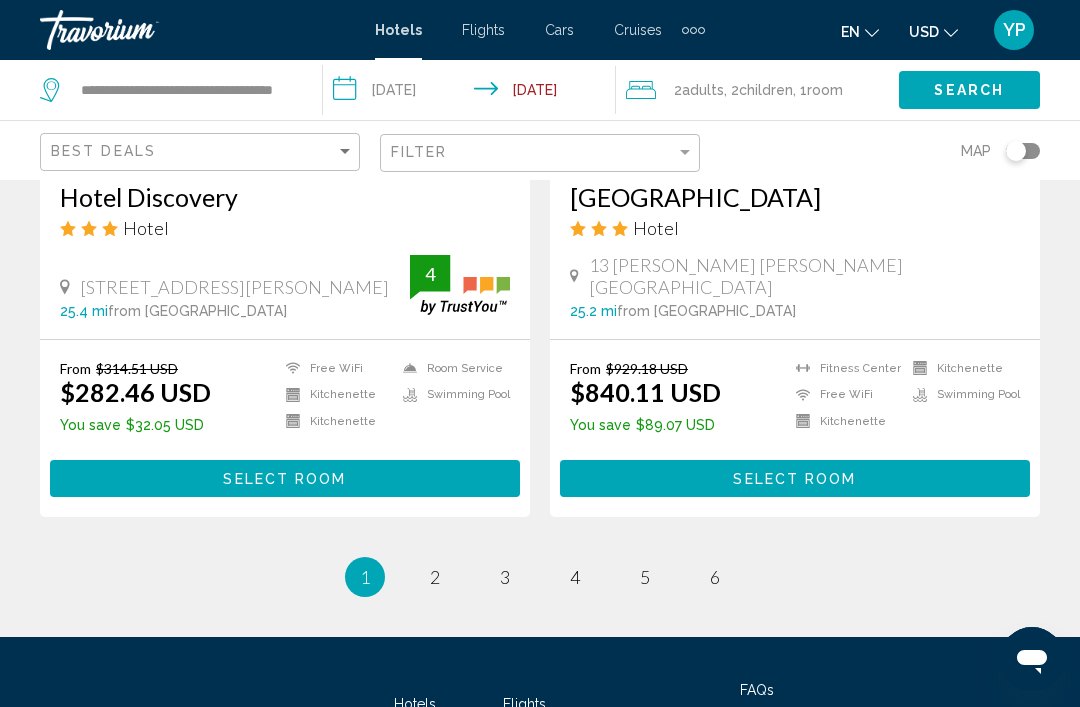 click on "page  2" at bounding box center [435, 577] 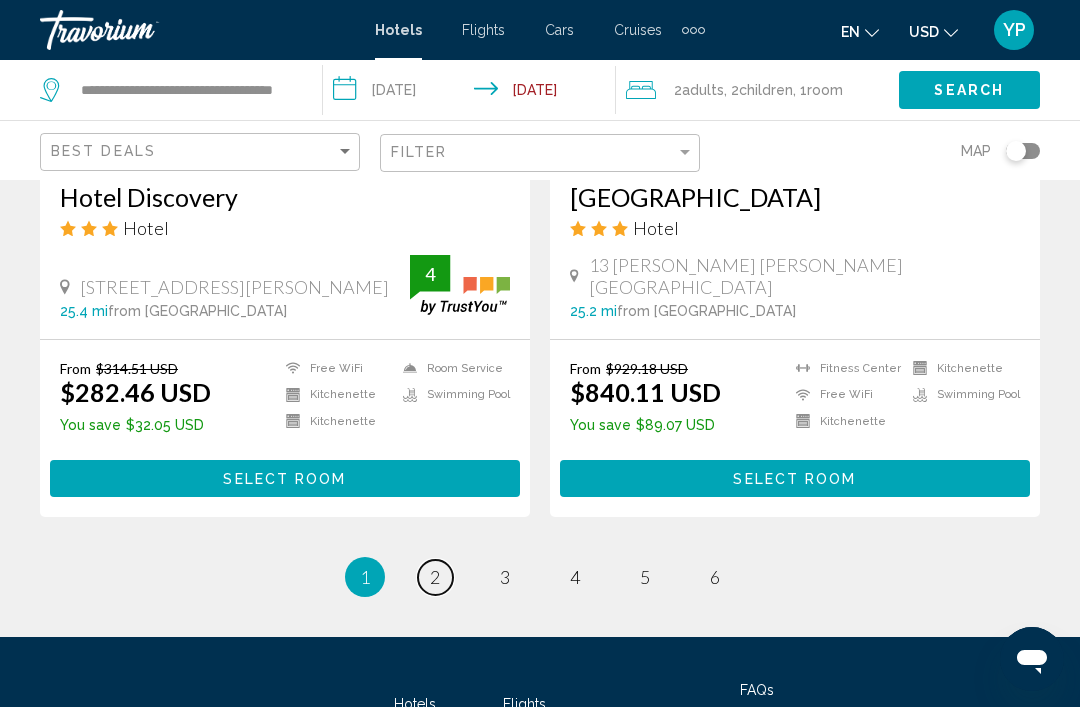 click on "2" at bounding box center (435, 577) 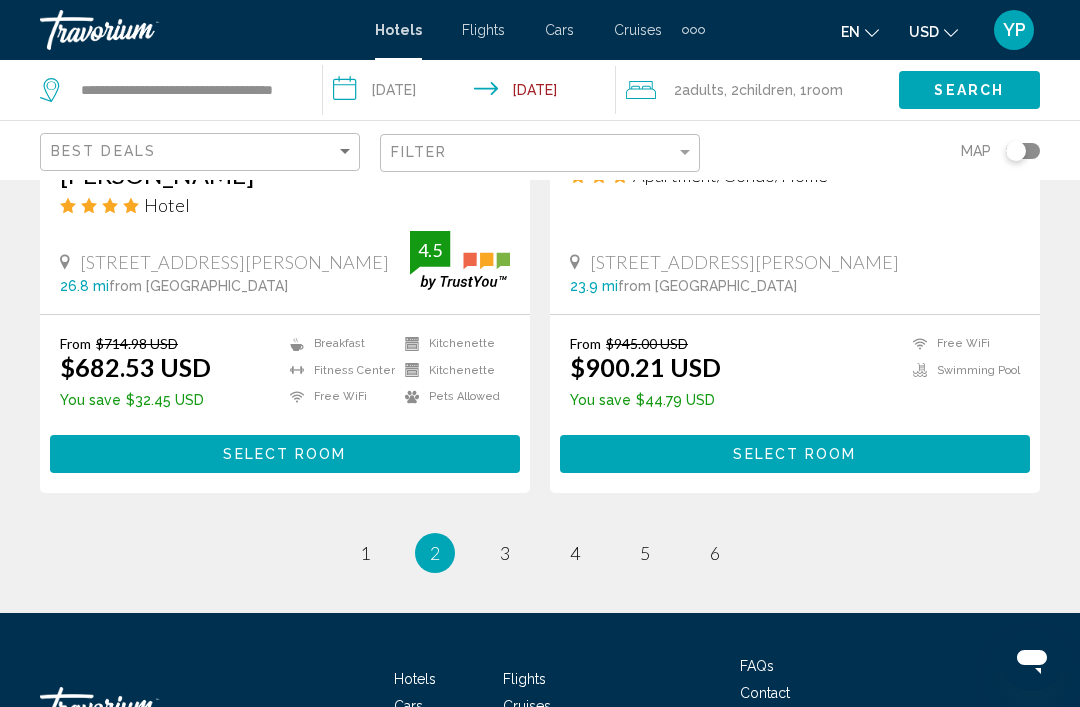 scroll, scrollTop: 4099, scrollLeft: 0, axis: vertical 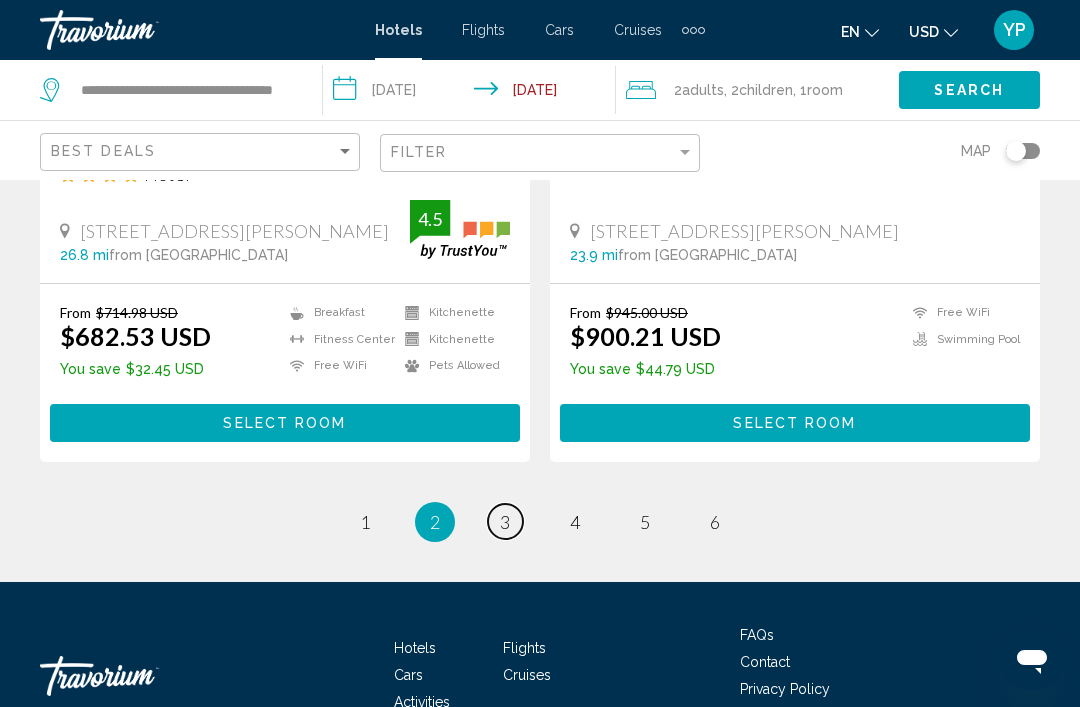 click on "page  3" at bounding box center (505, 521) 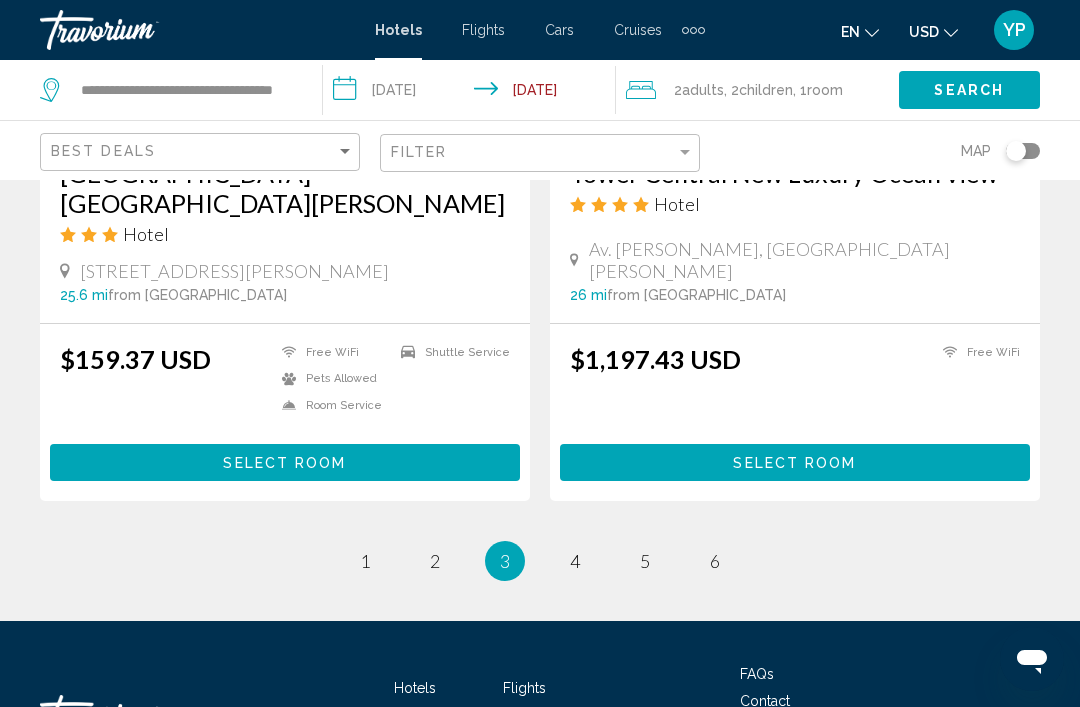 scroll, scrollTop: 4057, scrollLeft: 0, axis: vertical 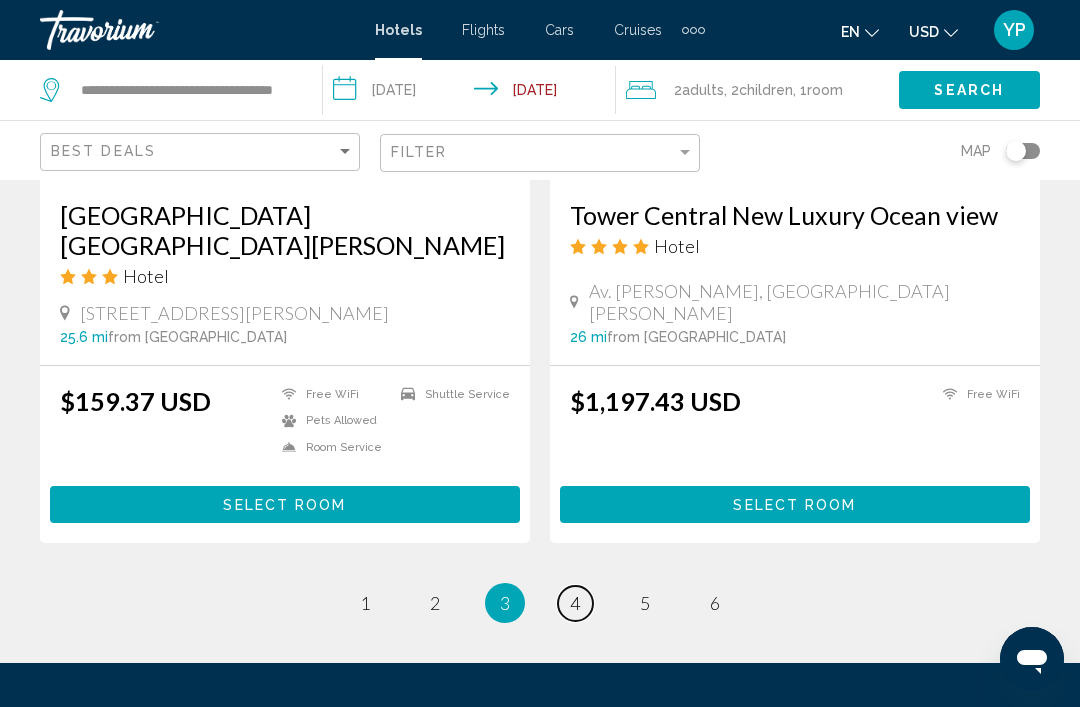 click on "page  4" at bounding box center [575, 603] 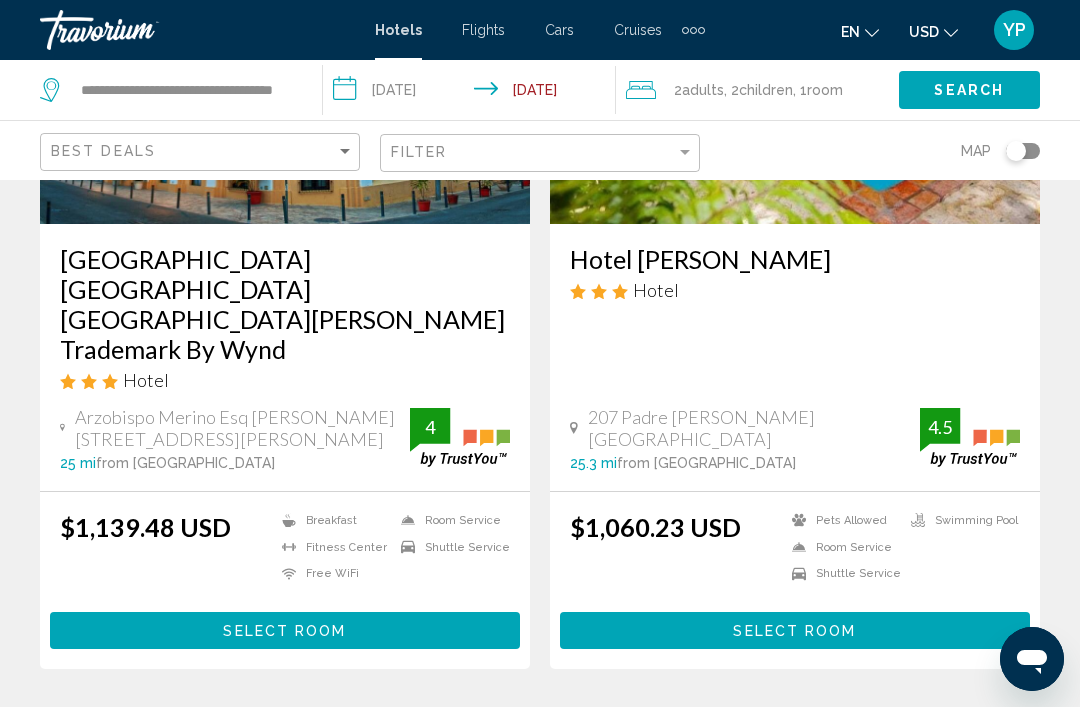 scroll, scrollTop: 2573, scrollLeft: 0, axis: vertical 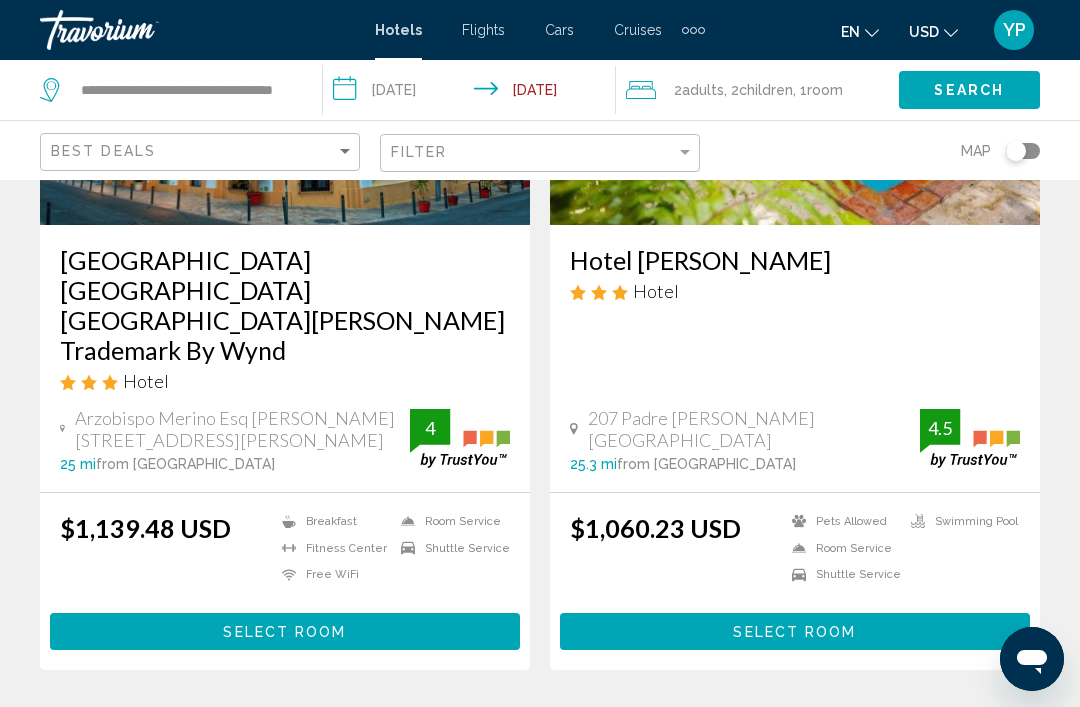 click on "Hotels Flights Cars Cruises Activities Hotels Flights Cars Cruises Activities en
English Español Français Italiano Português русский USD
USD ($) MXN (Mex$) CAD (Can$) GBP (£) EUR (€) AUD (A$) NZD (NZ$) CNY (CN¥) YP Login" at bounding box center [540, 30] 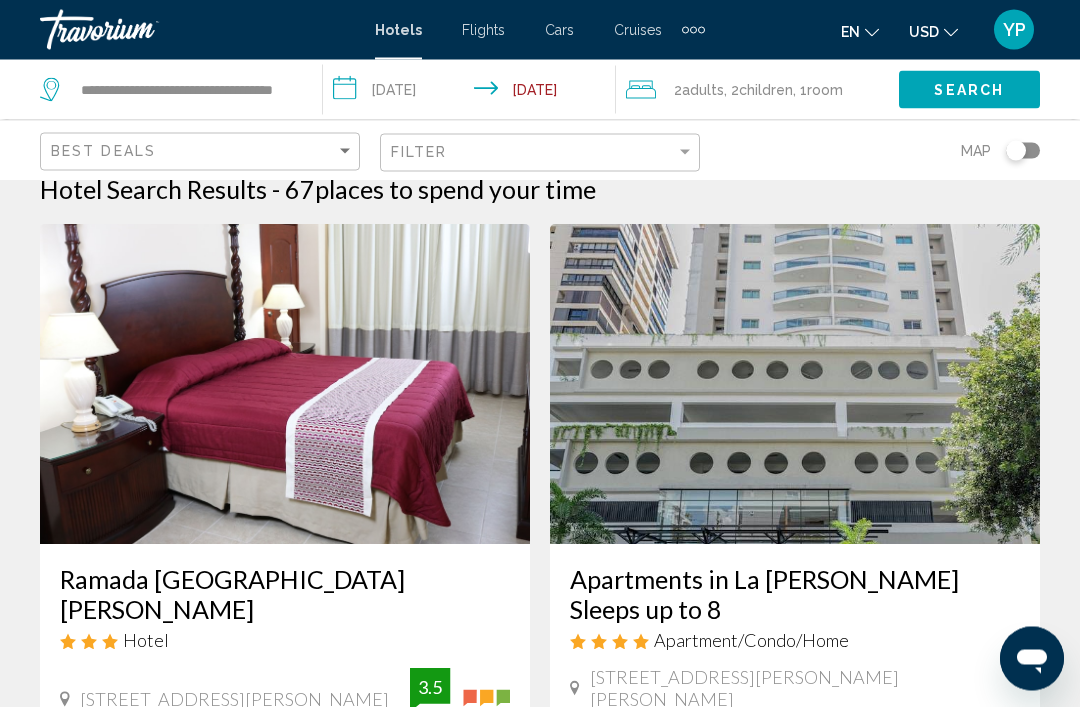 scroll, scrollTop: 0, scrollLeft: 0, axis: both 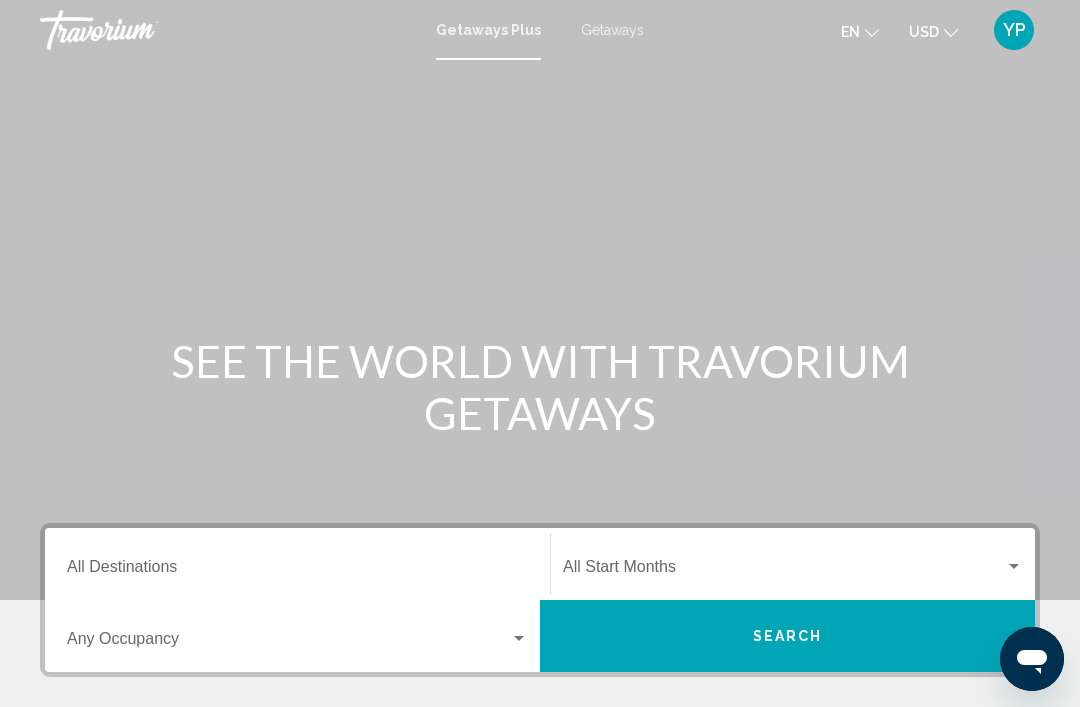 click on "Getaways" at bounding box center (612, 30) 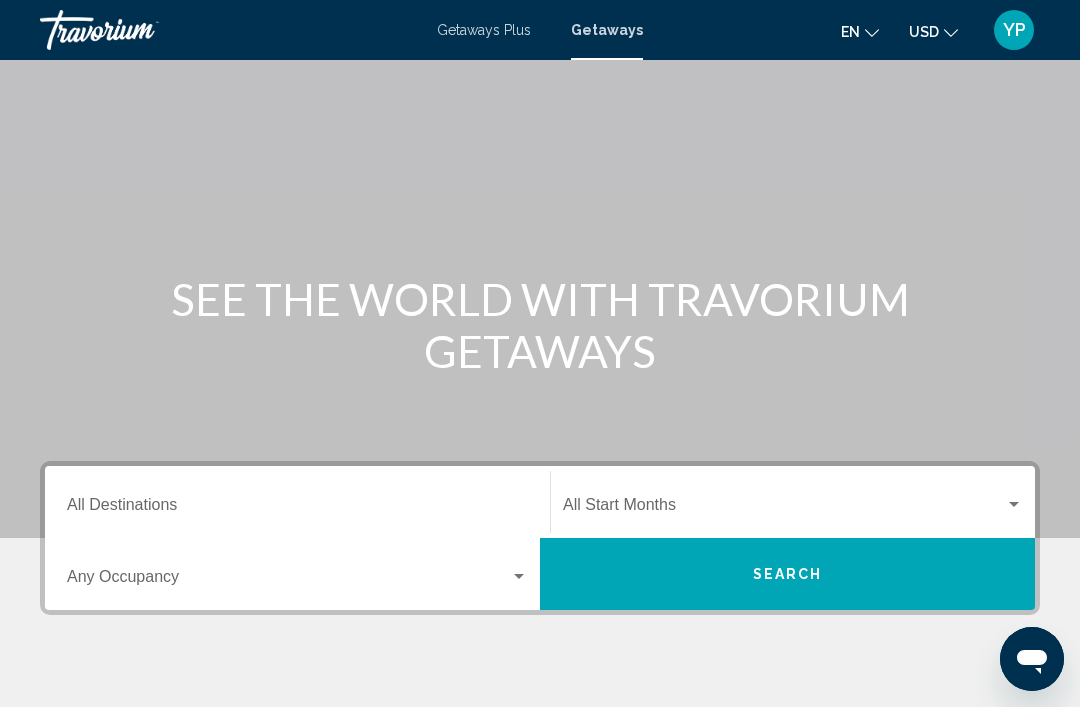 scroll, scrollTop: 119, scrollLeft: 0, axis: vertical 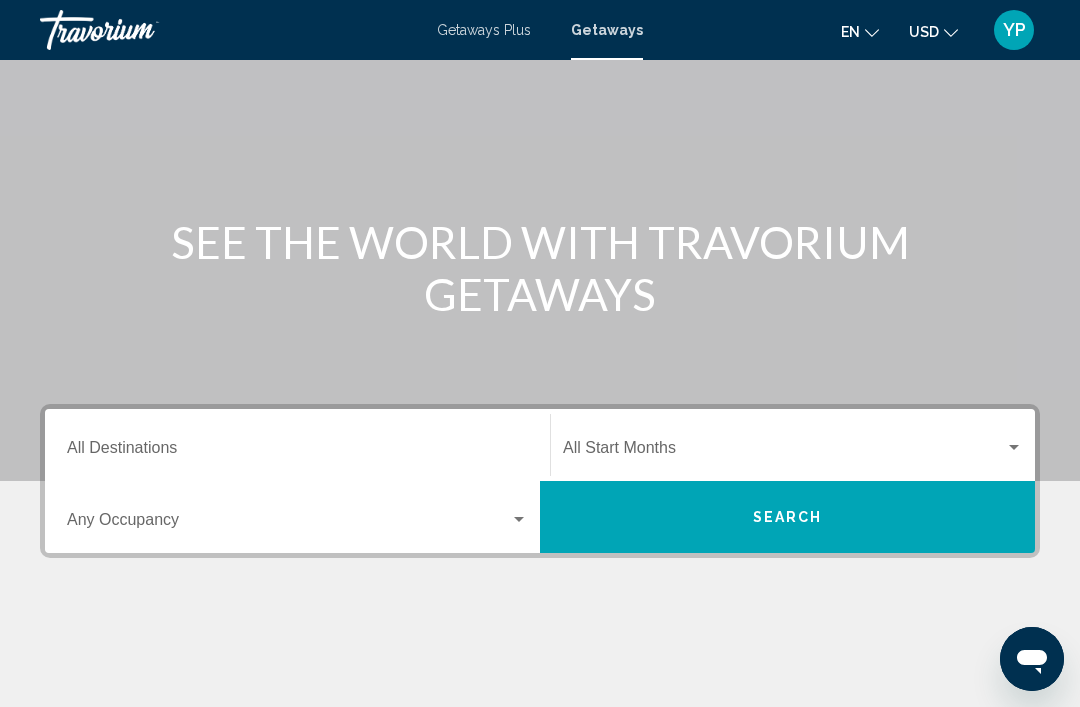 click at bounding box center [288, 524] 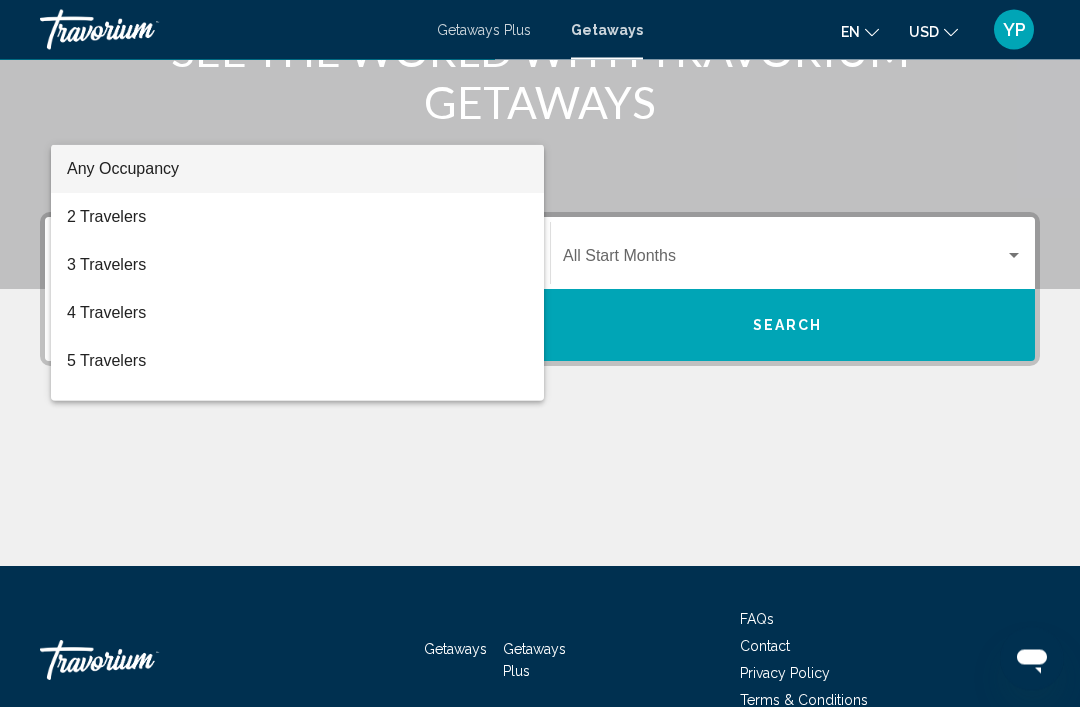 scroll, scrollTop: 351, scrollLeft: 0, axis: vertical 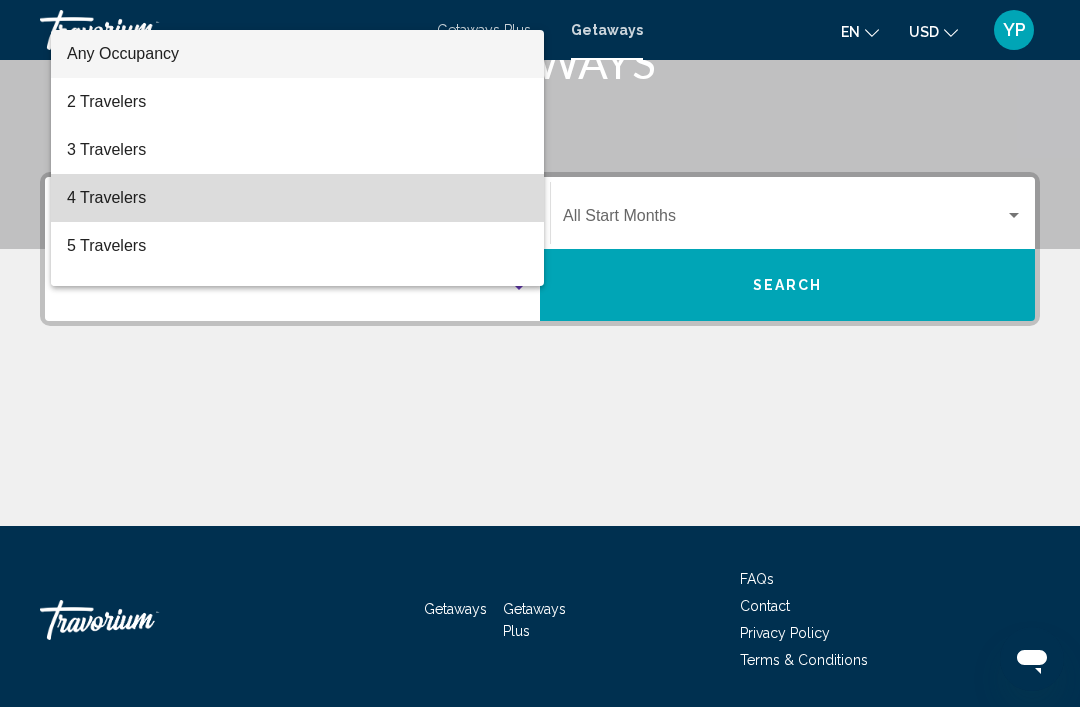click on "4 Travelers" at bounding box center [297, 198] 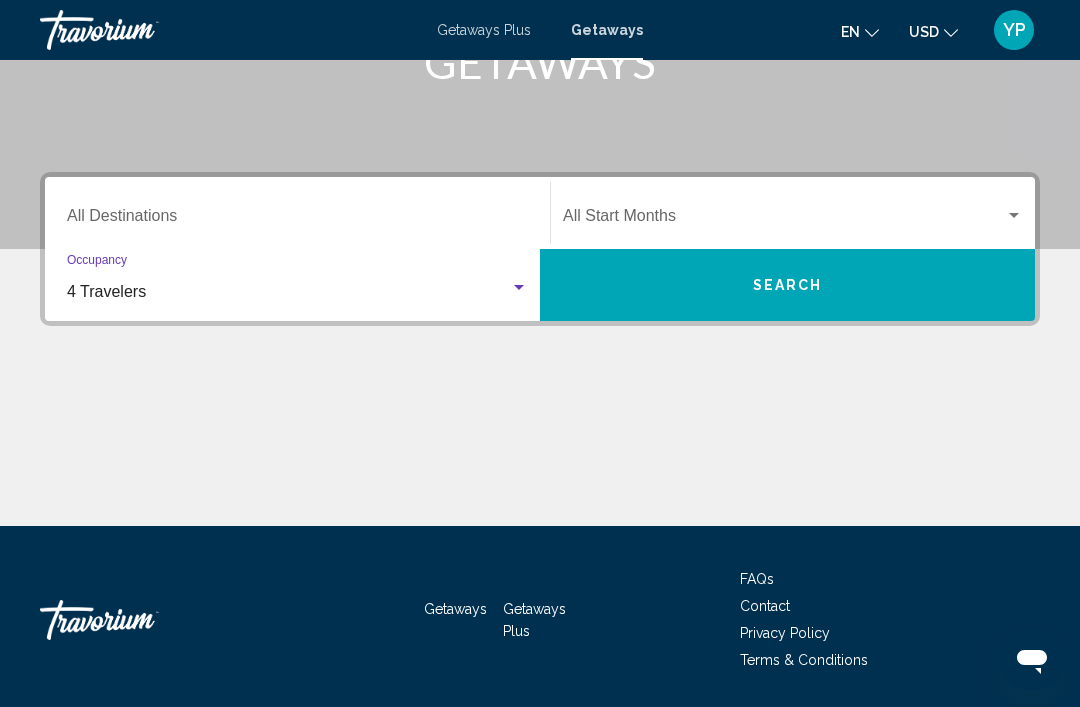 click on "Destination All Destinations" at bounding box center [297, 220] 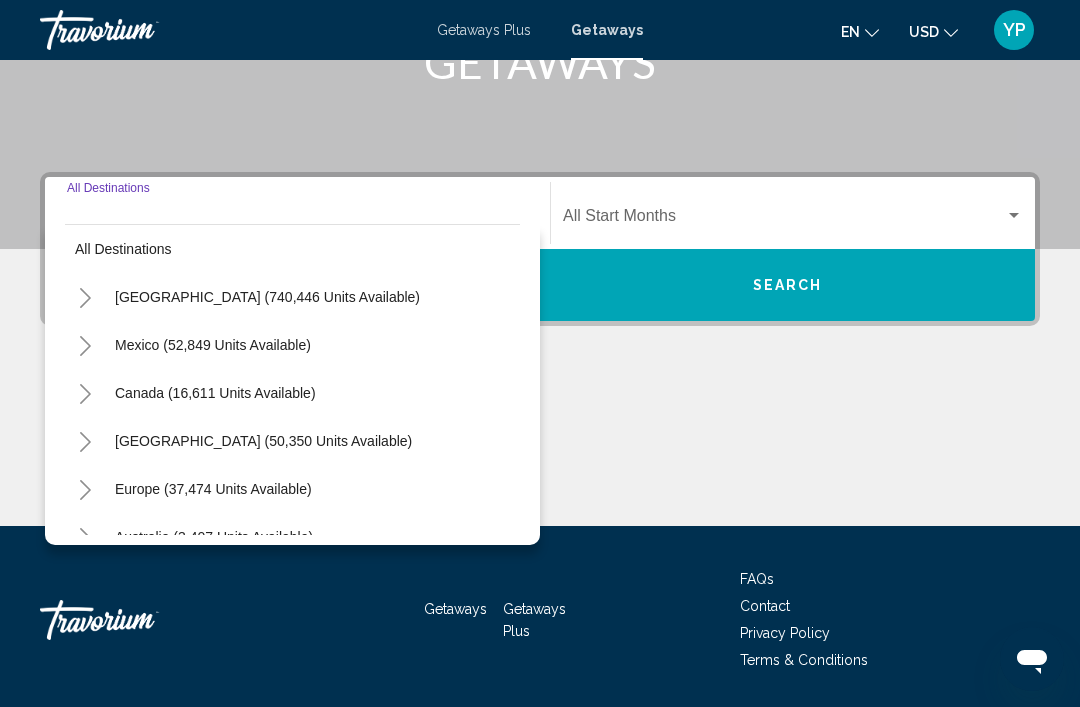 scroll, scrollTop: 11, scrollLeft: 0, axis: vertical 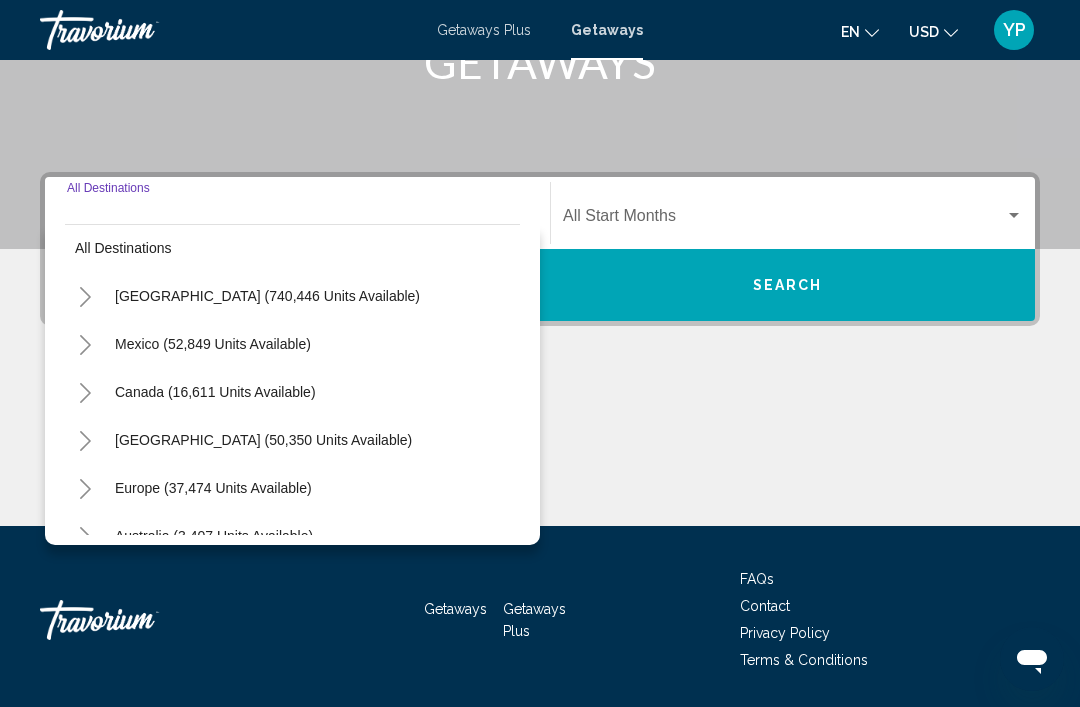 click on "Europe (37,474 units available)" at bounding box center (214, 536) 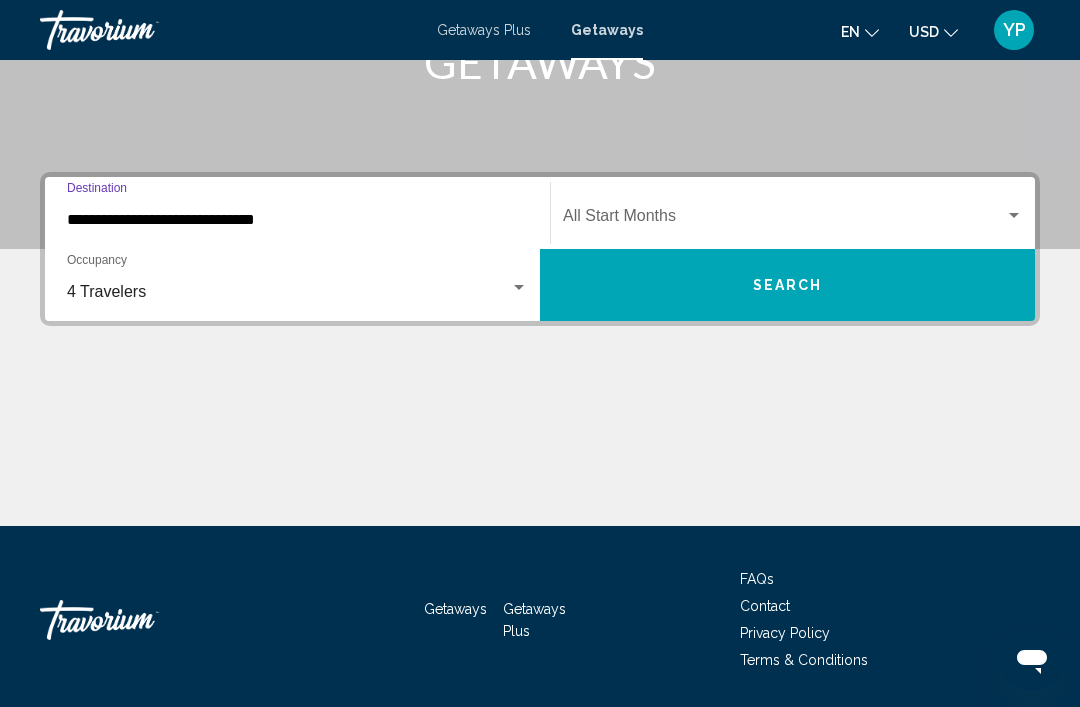 click at bounding box center [784, 220] 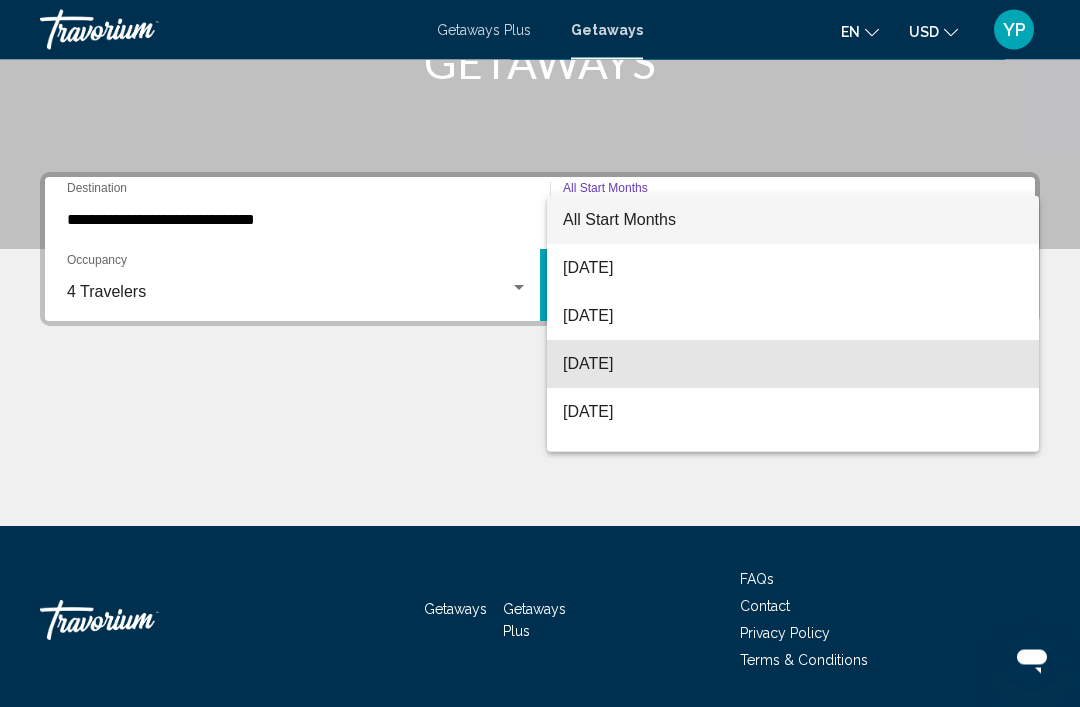 scroll, scrollTop: 351, scrollLeft: 0, axis: vertical 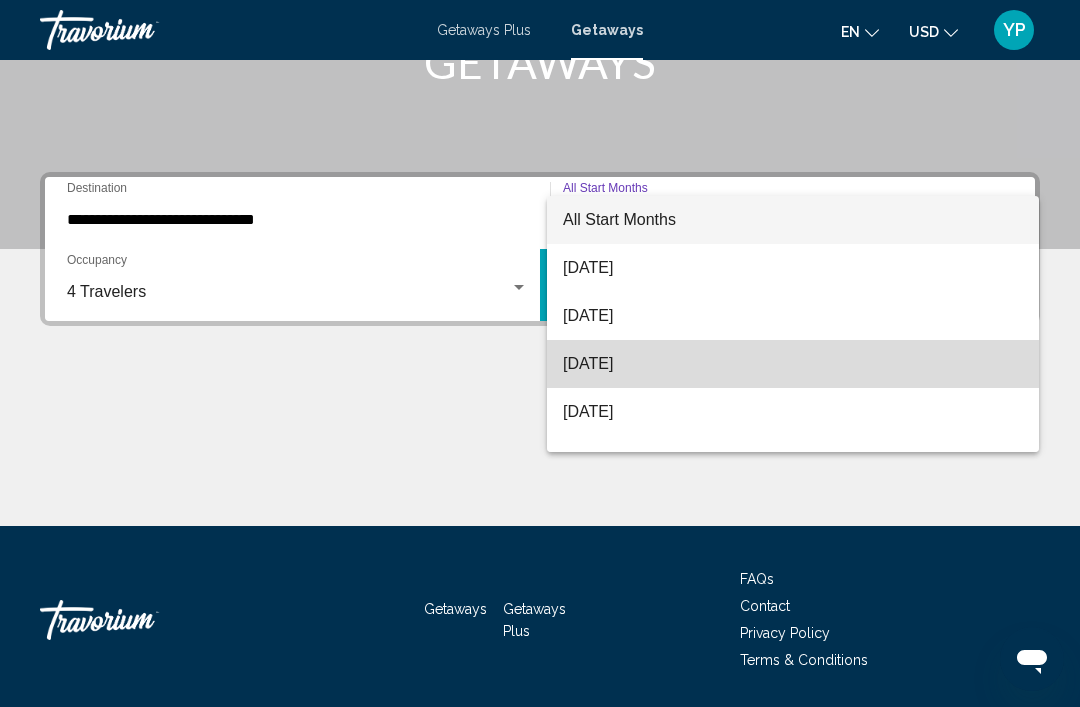 click on "September 2025" at bounding box center [793, 364] 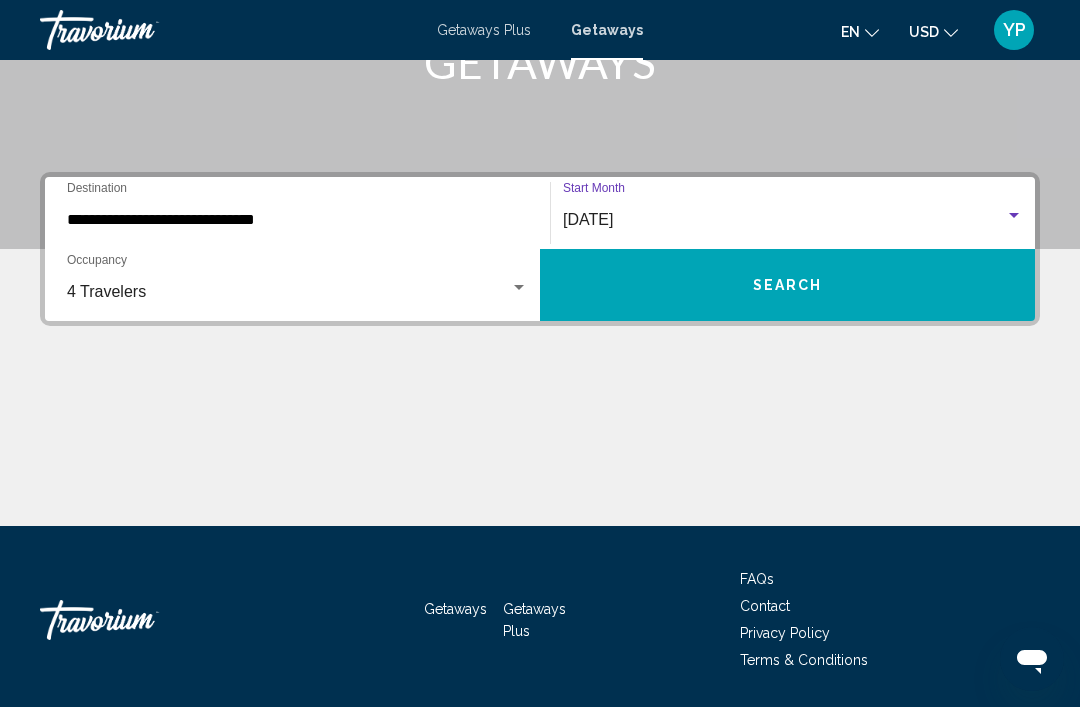 click on "Search" at bounding box center [787, 285] 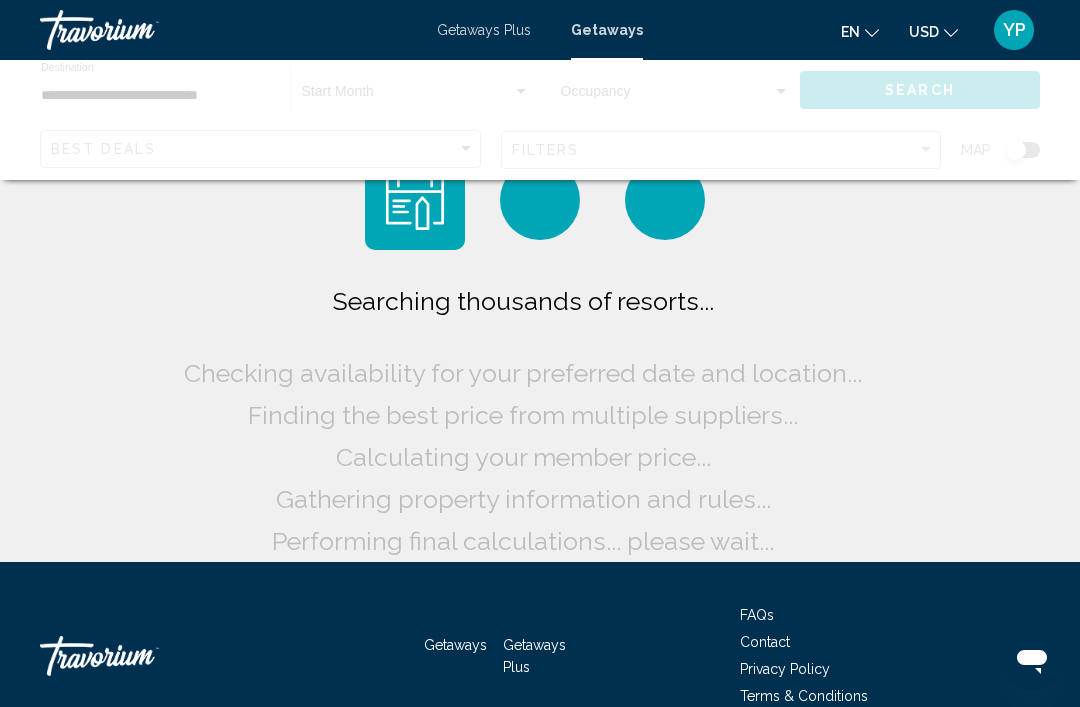 scroll, scrollTop: 36, scrollLeft: 0, axis: vertical 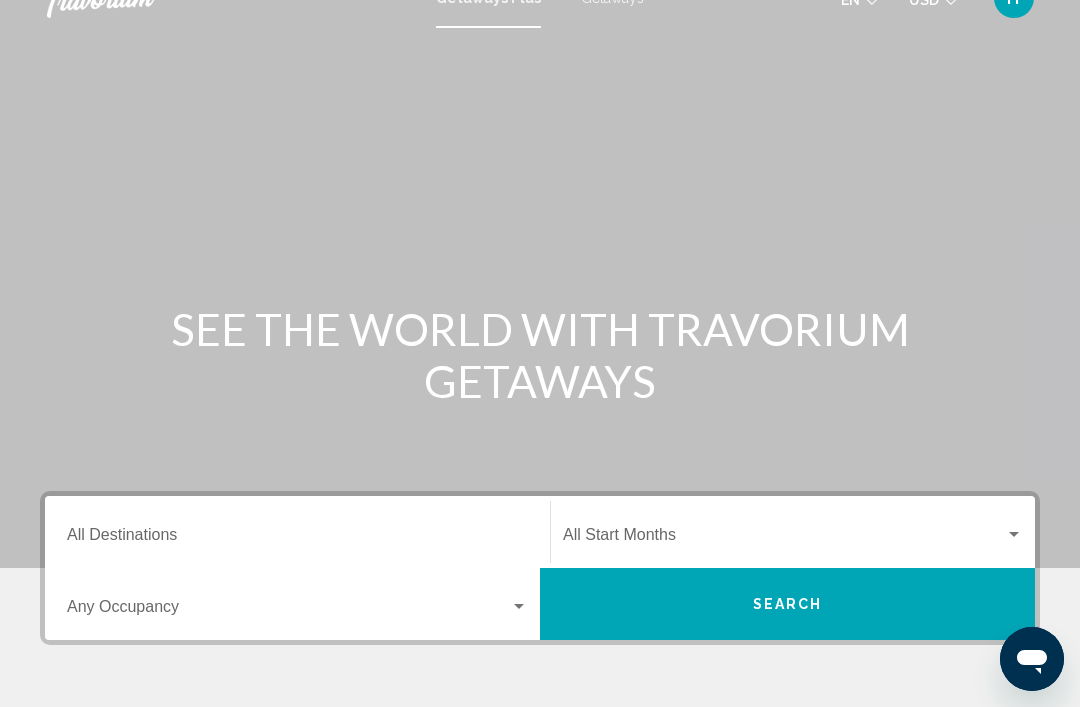 click on "Destination All Destinations" at bounding box center (297, 539) 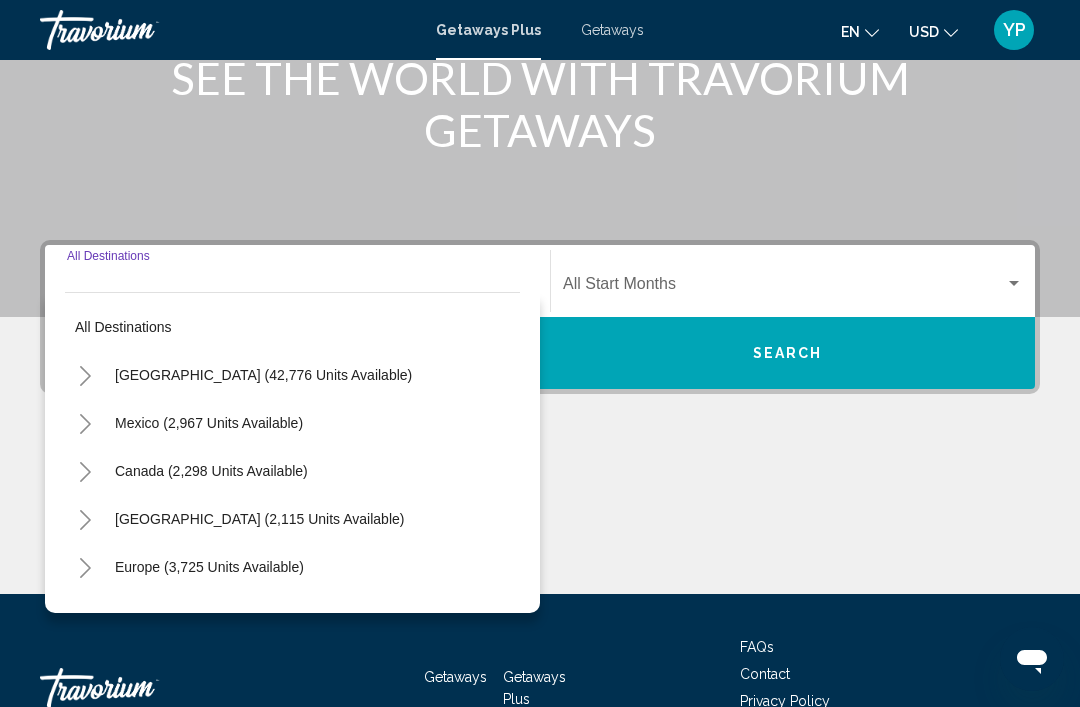scroll, scrollTop: 351, scrollLeft: 0, axis: vertical 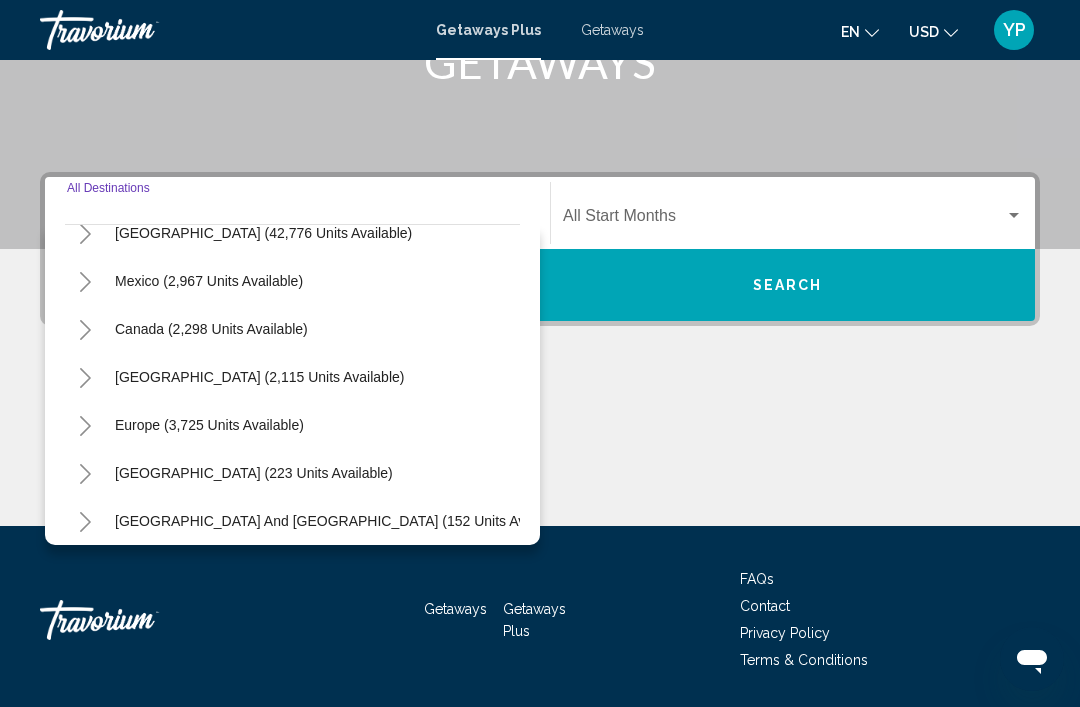 click on "Europe (3,725 units available)" at bounding box center [254, 473] 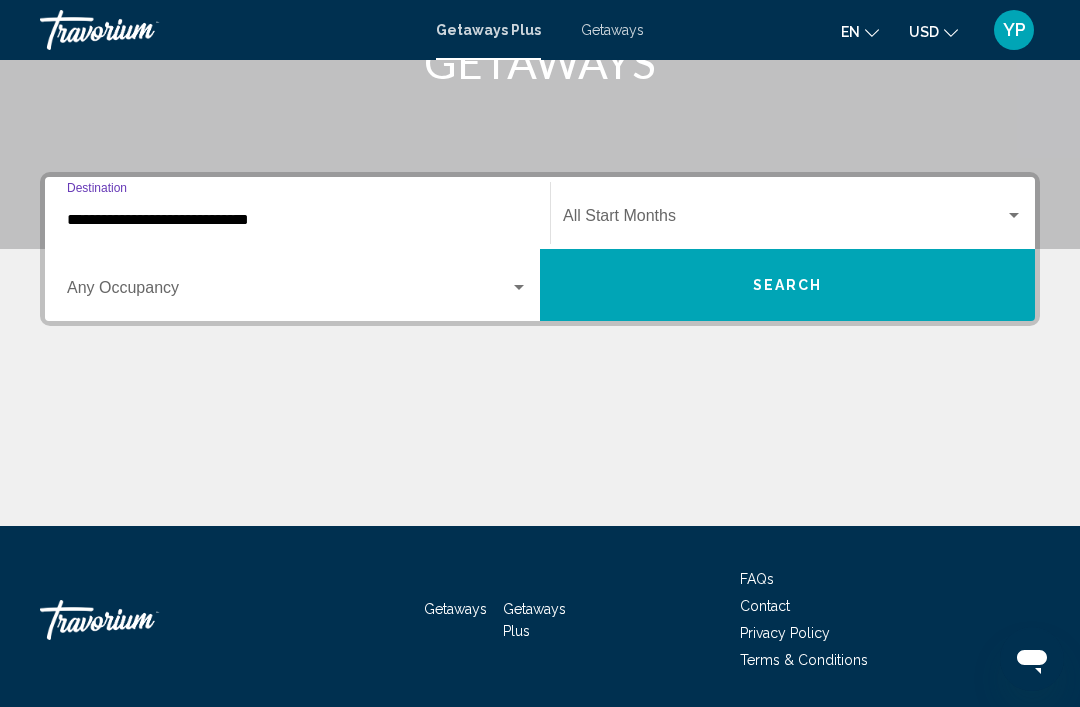 click at bounding box center [288, 292] 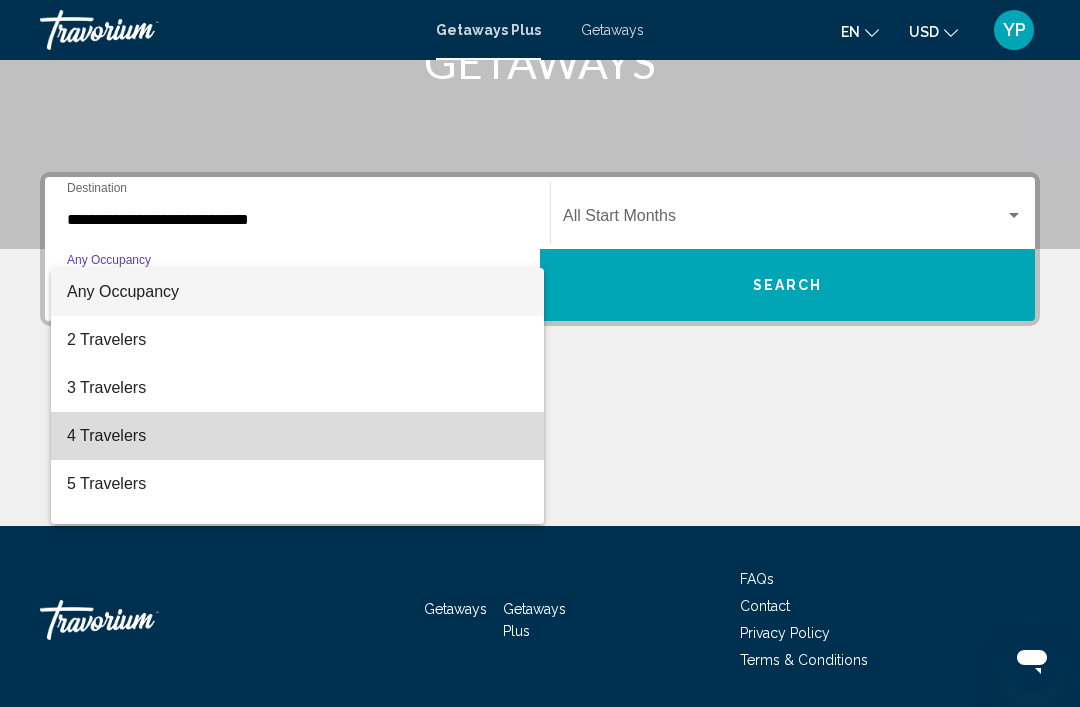click on "4 Travelers" at bounding box center (297, 436) 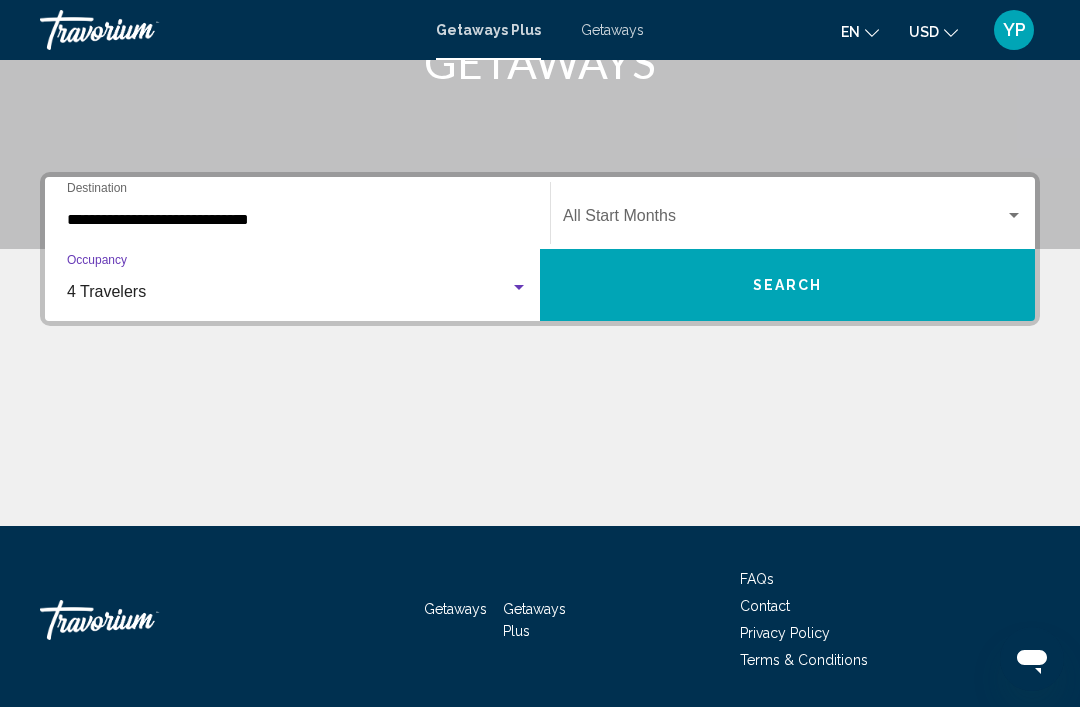 click at bounding box center [784, 220] 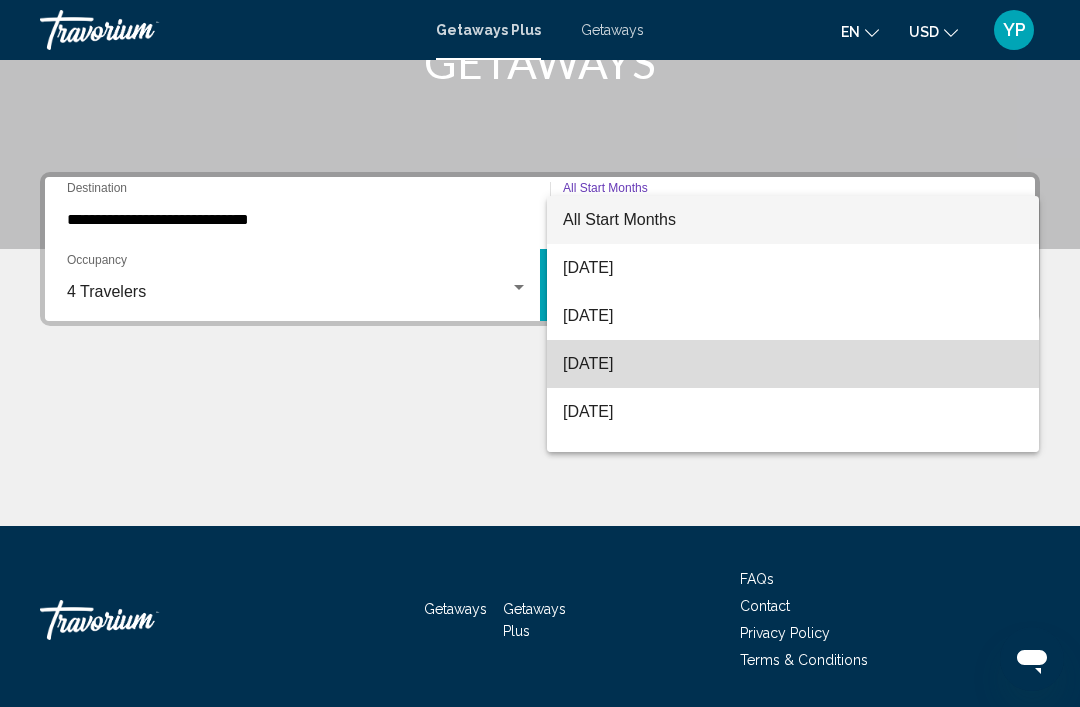 click on "September 2025" at bounding box center (793, 364) 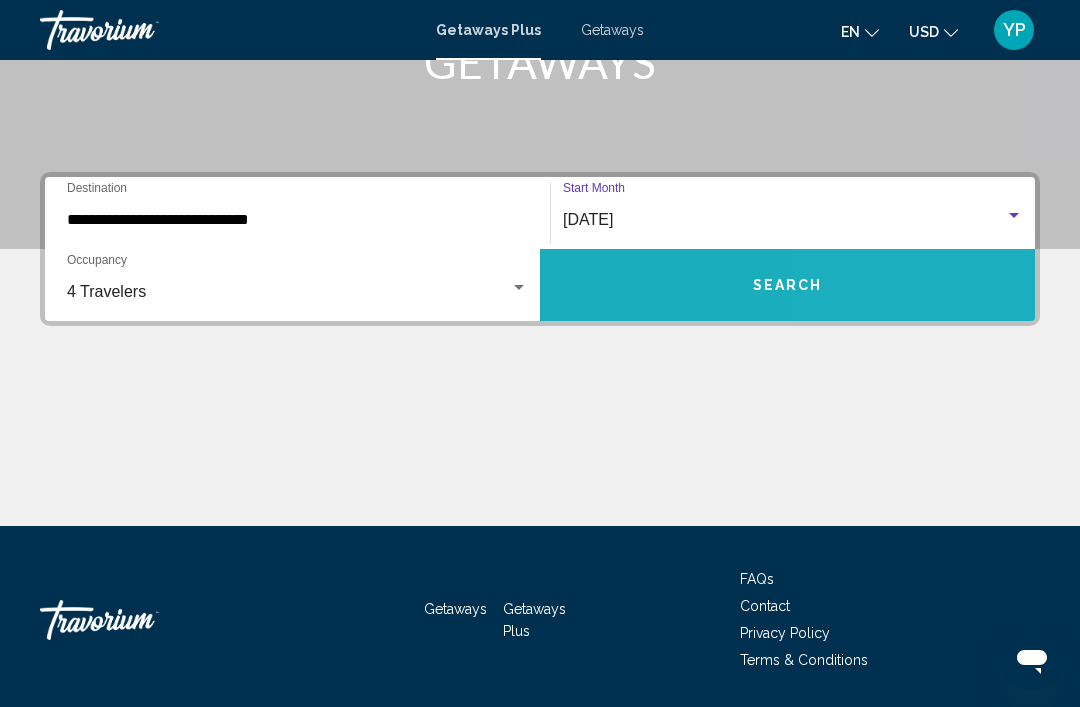 click on "Search" at bounding box center [787, 285] 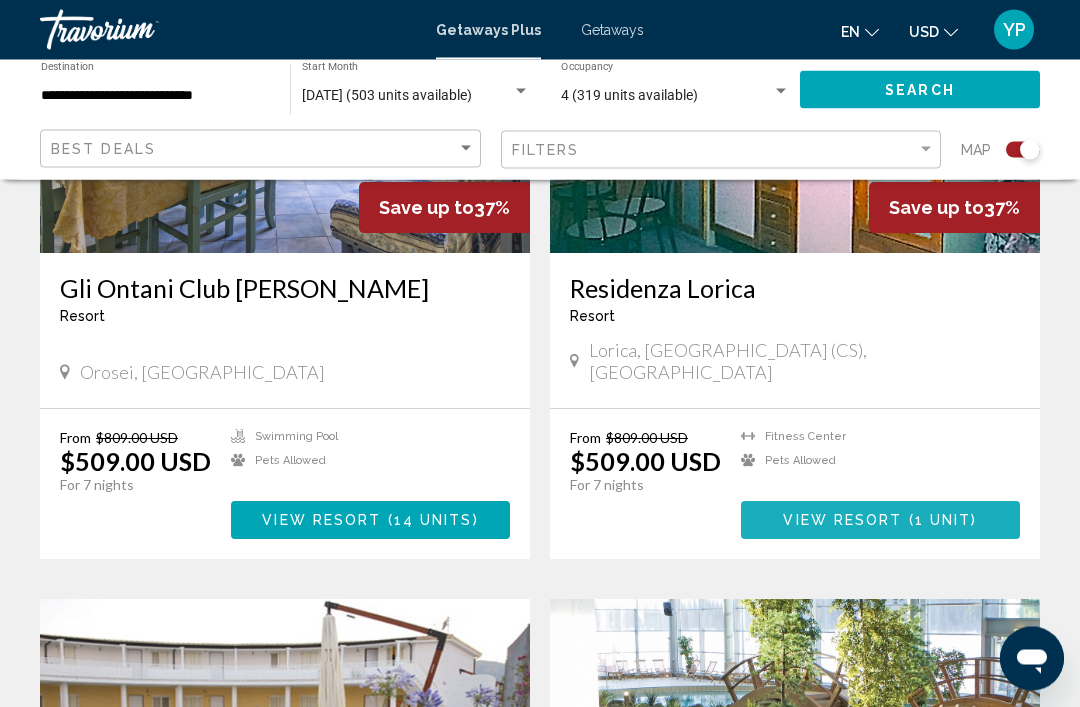 scroll, scrollTop: 3582, scrollLeft: 0, axis: vertical 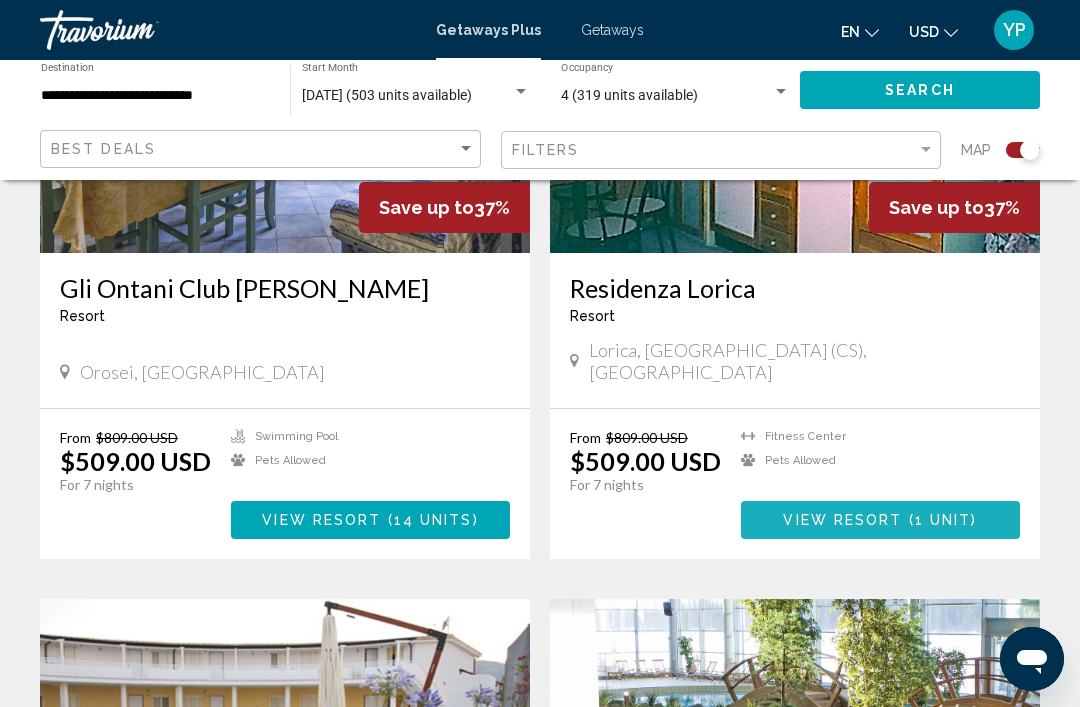 click on "View Resort" at bounding box center (842, 521) 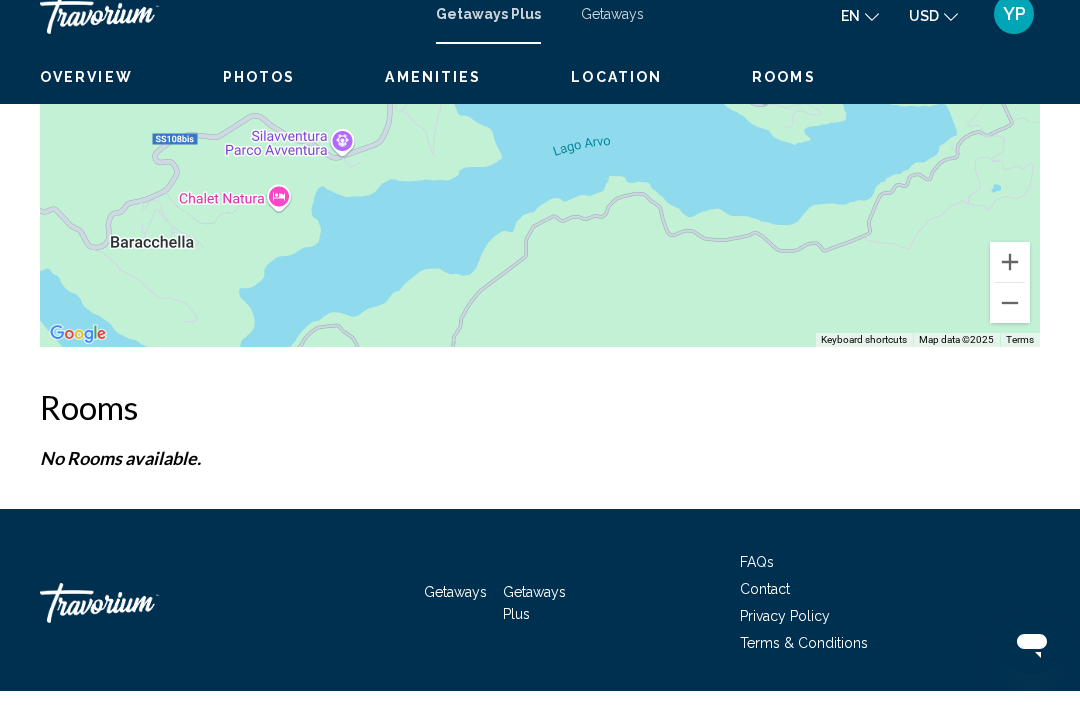 scroll, scrollTop: 3338, scrollLeft: 0, axis: vertical 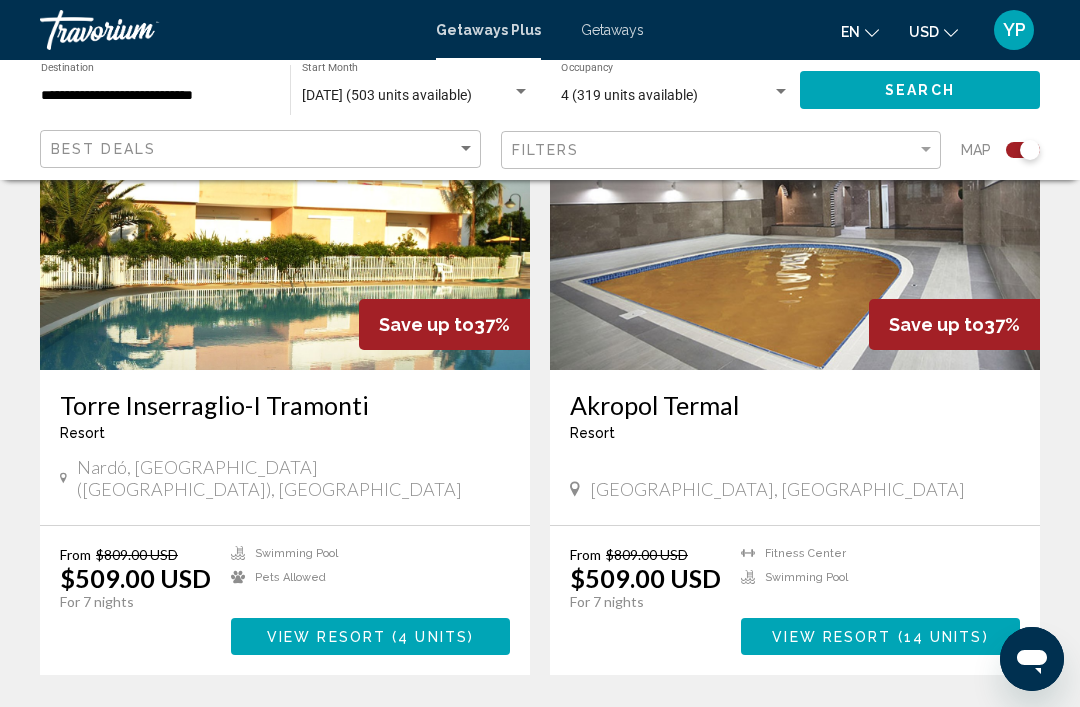 click on "View Resort    ( 4 units )" at bounding box center [370, 636] 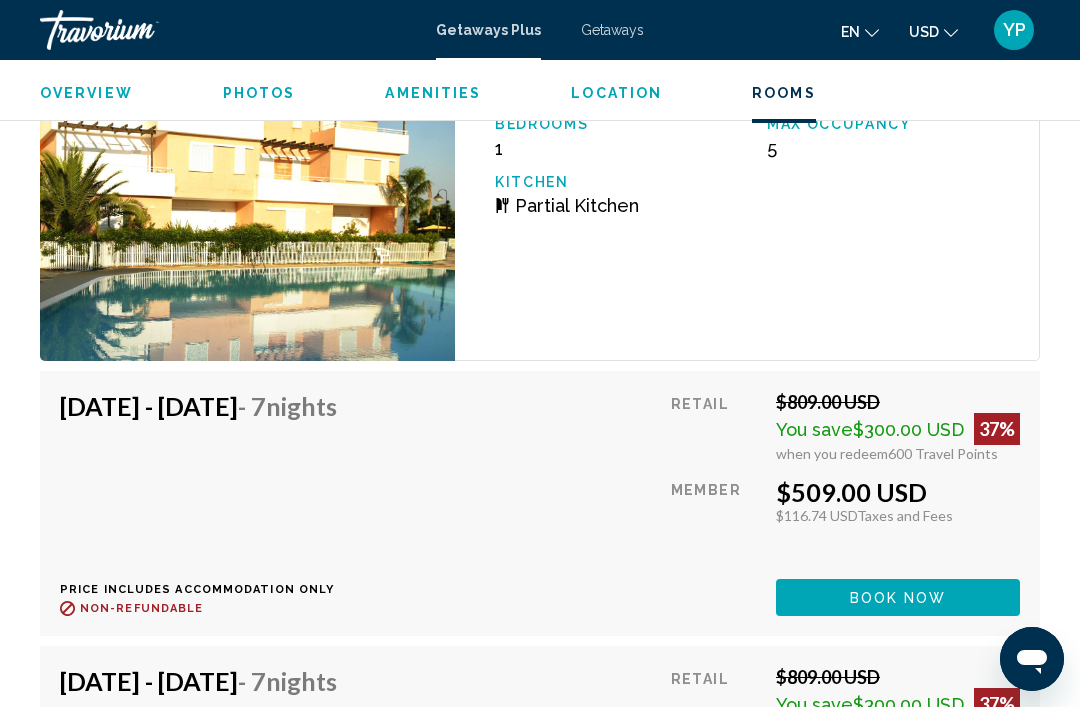 scroll, scrollTop: 3725, scrollLeft: 0, axis: vertical 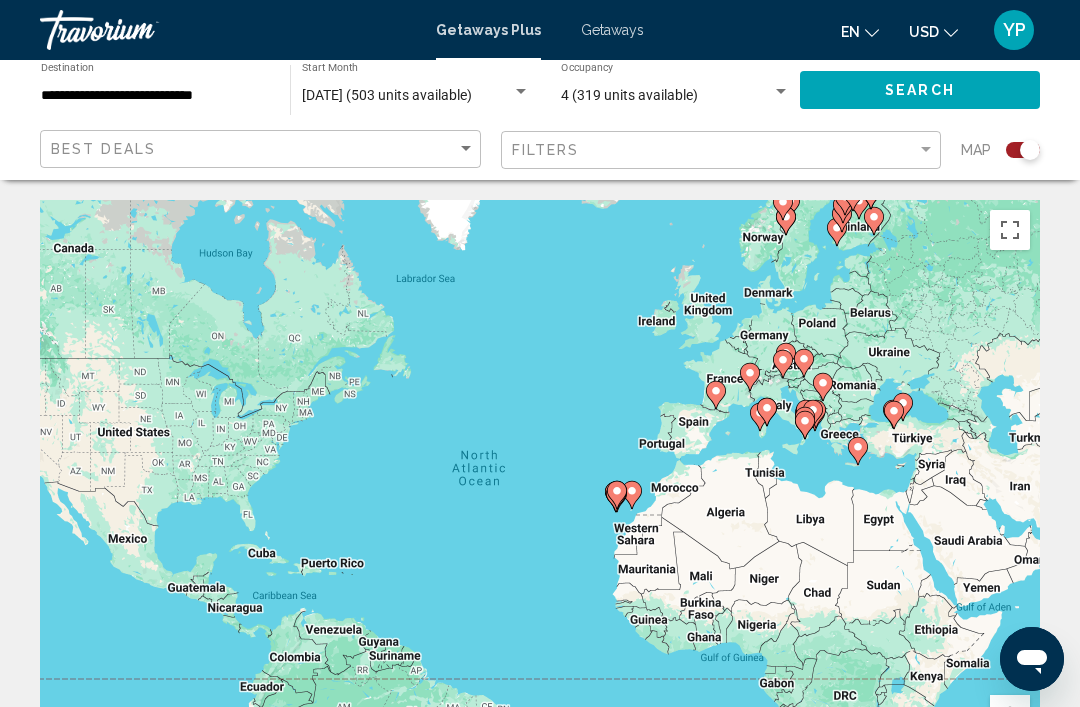 click on "**********" at bounding box center [155, 96] 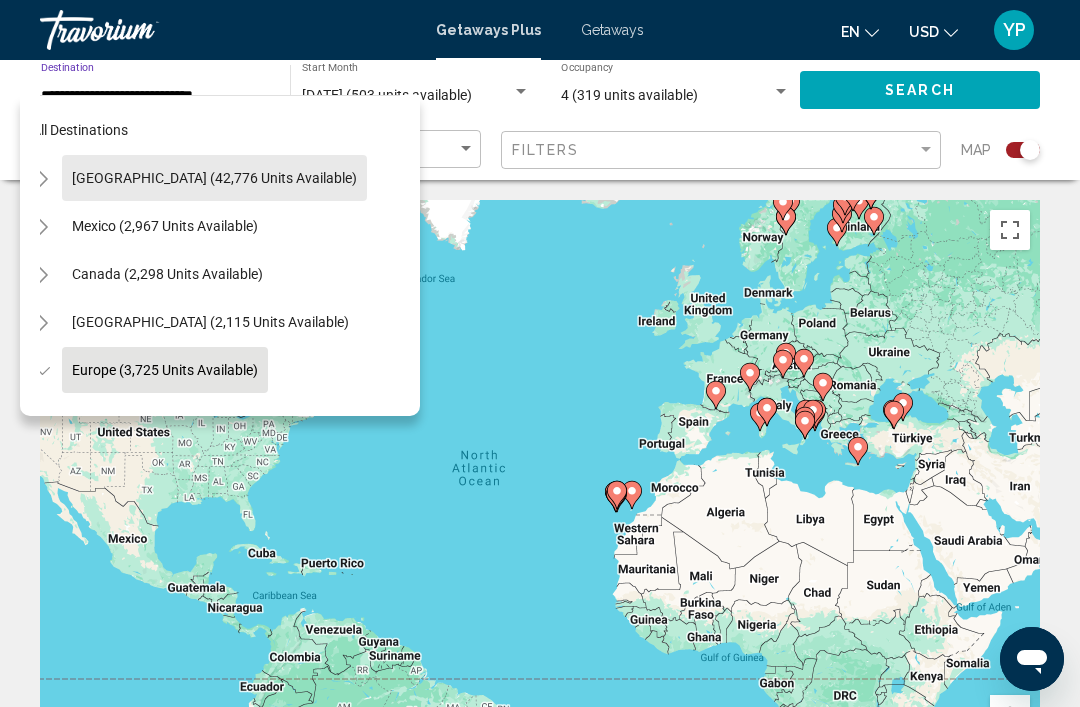 scroll, scrollTop: 0, scrollLeft: 18, axis: horizontal 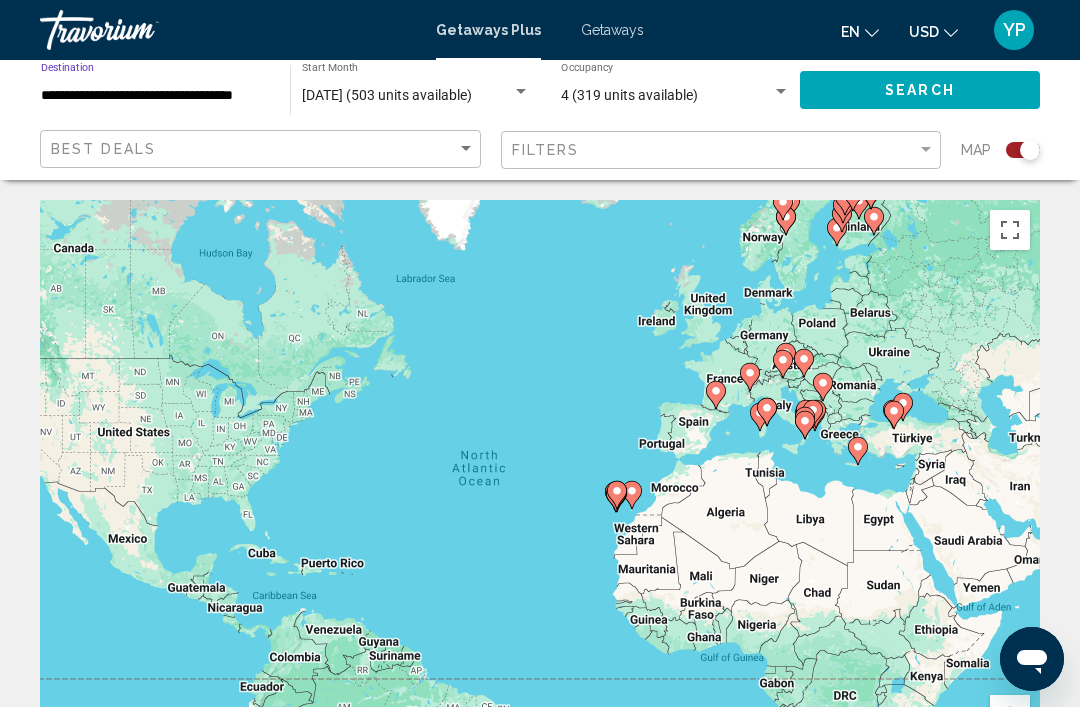 click on "**********" at bounding box center [155, 96] 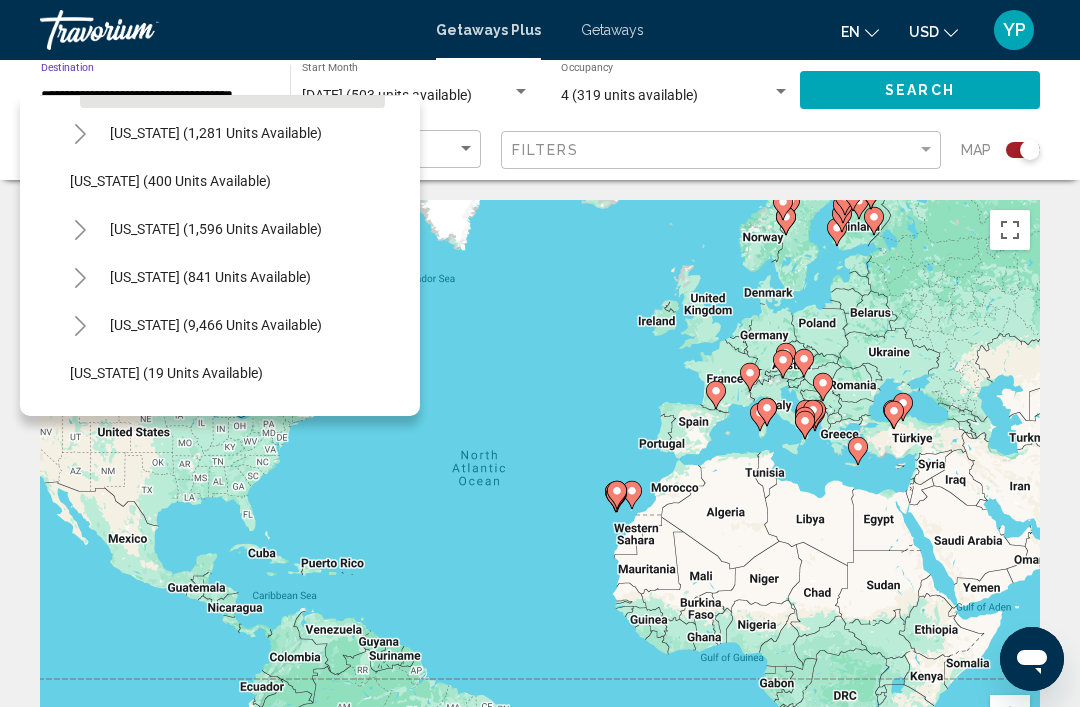 scroll, scrollTop: 96, scrollLeft: 0, axis: vertical 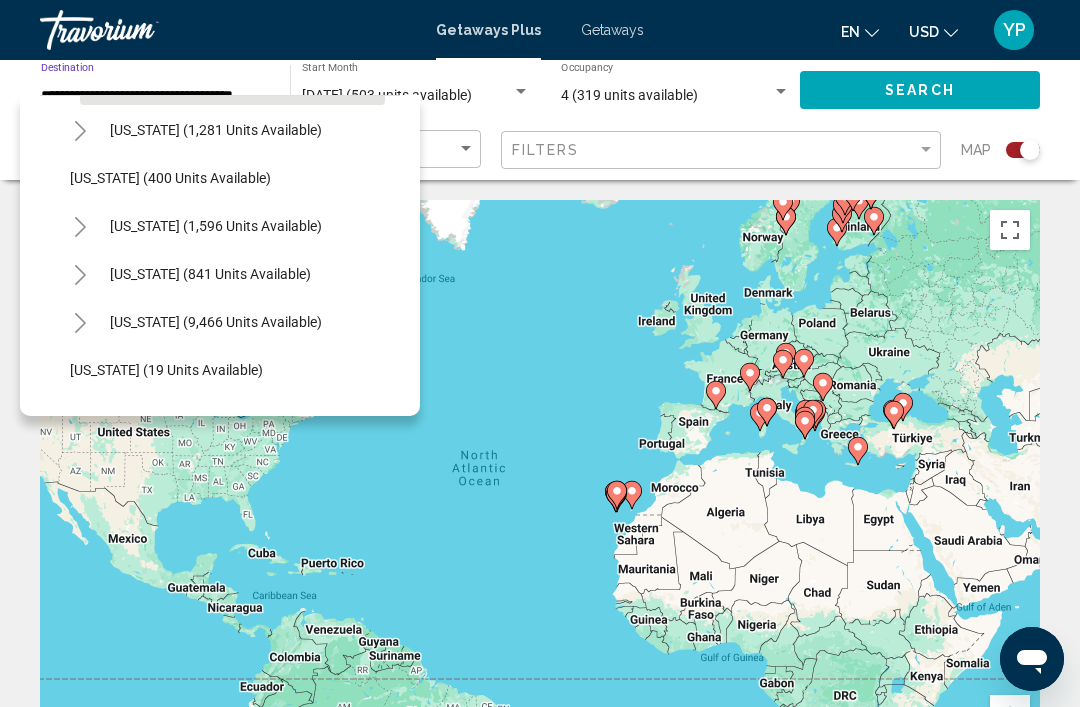 click on "Florida (9,466 units available)" 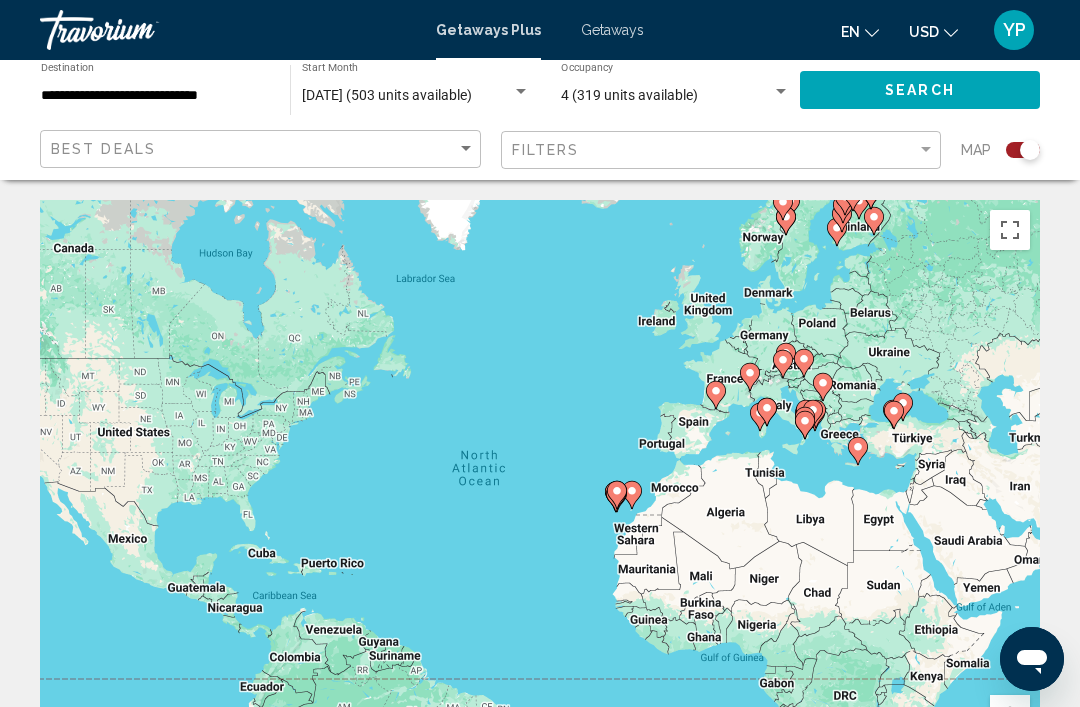 click on "**********" at bounding box center [155, 96] 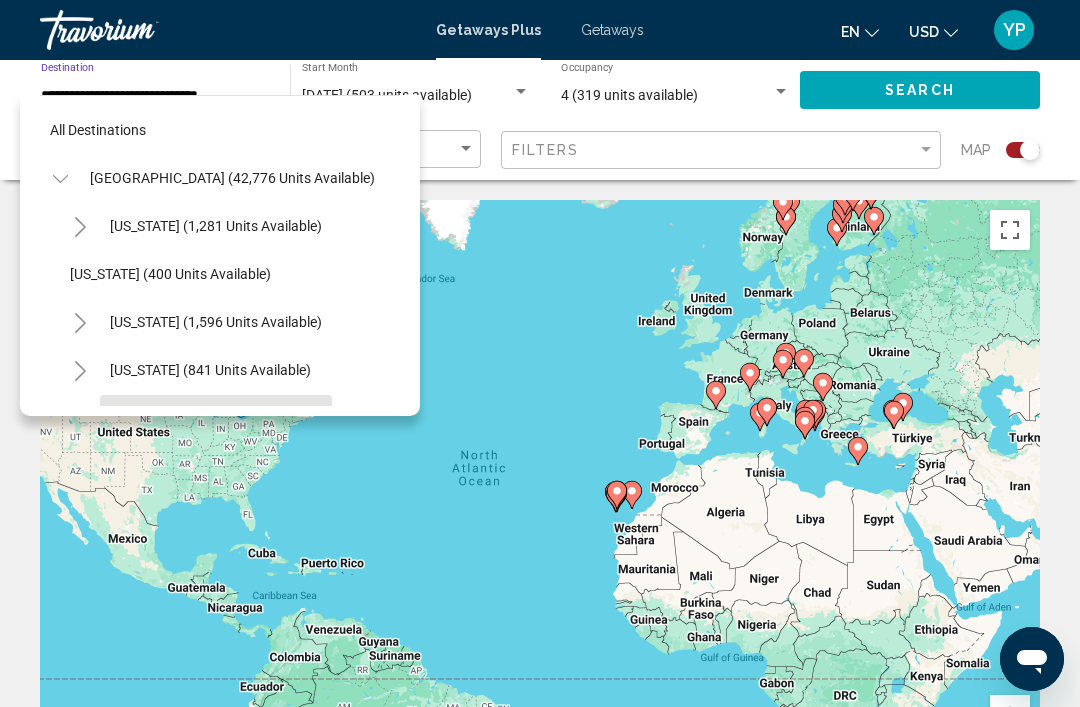 scroll, scrollTop: 167, scrollLeft: 0, axis: vertical 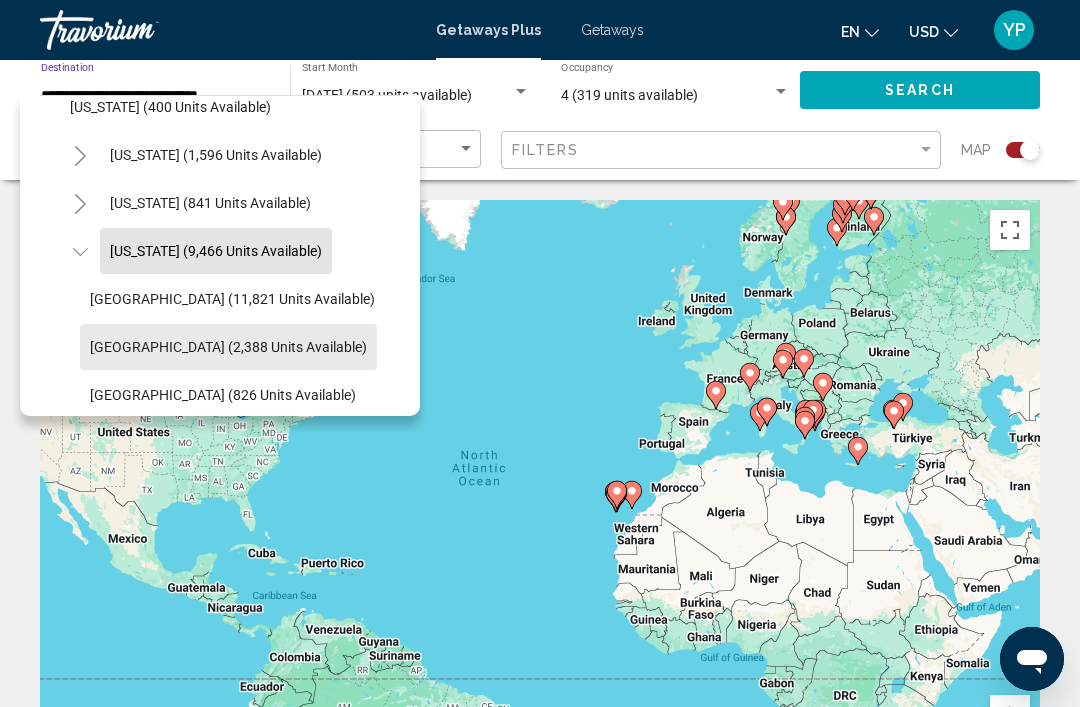 click on "East Coast (2,388 units available)" 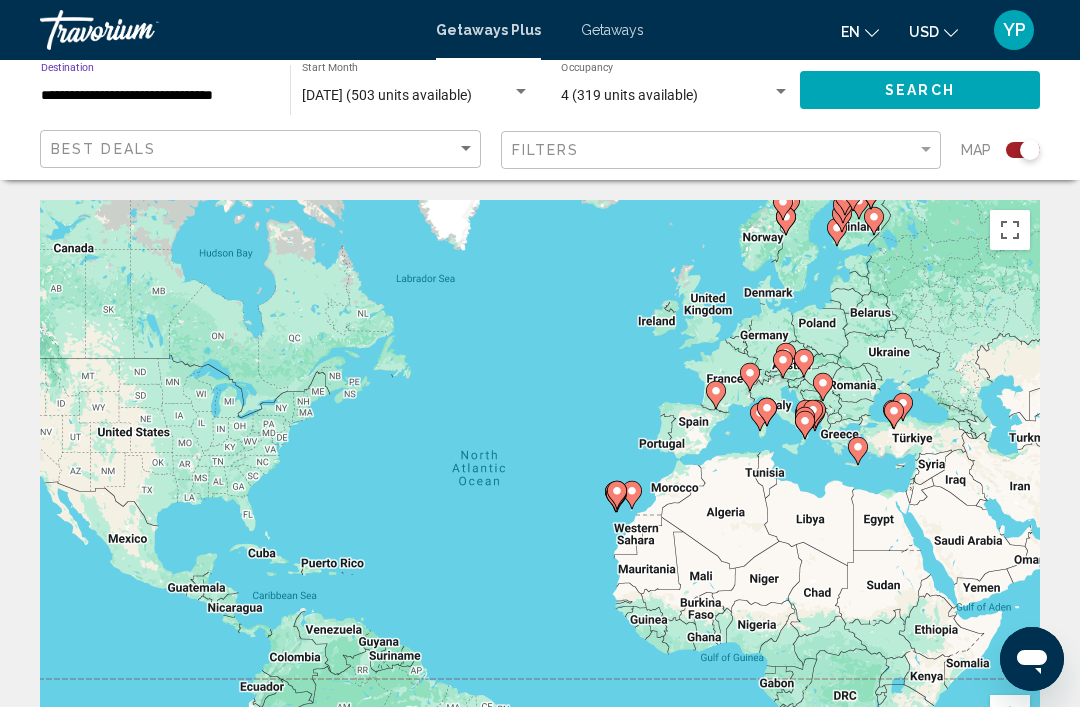 click on "Search" 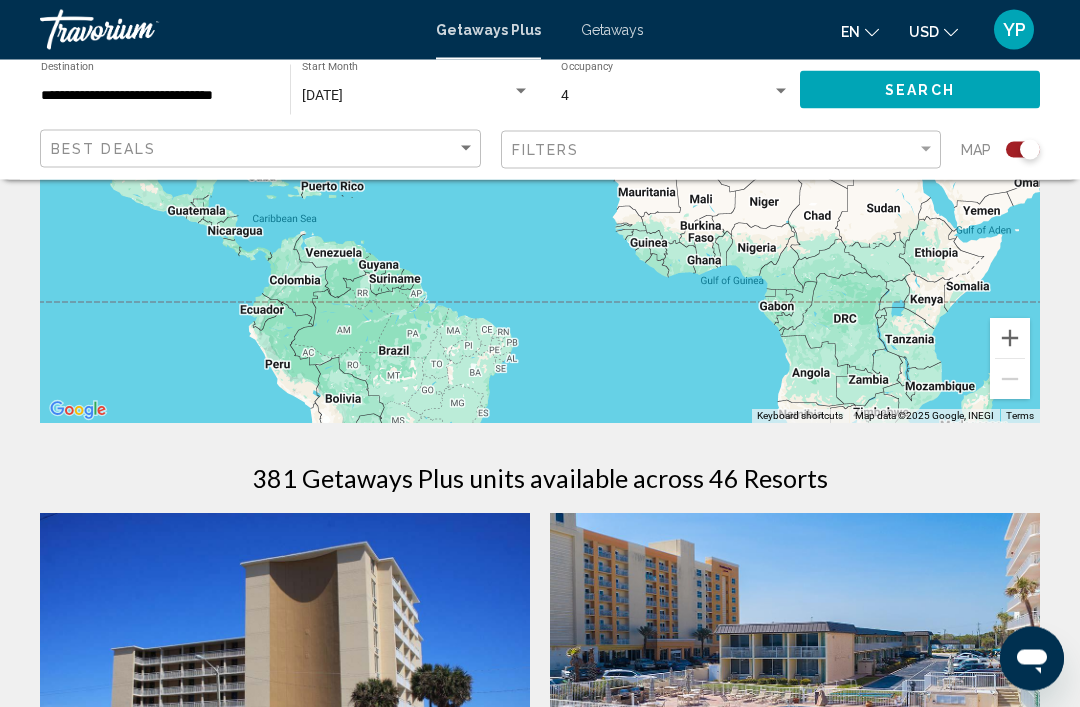 click on "**********" at bounding box center [155, 96] 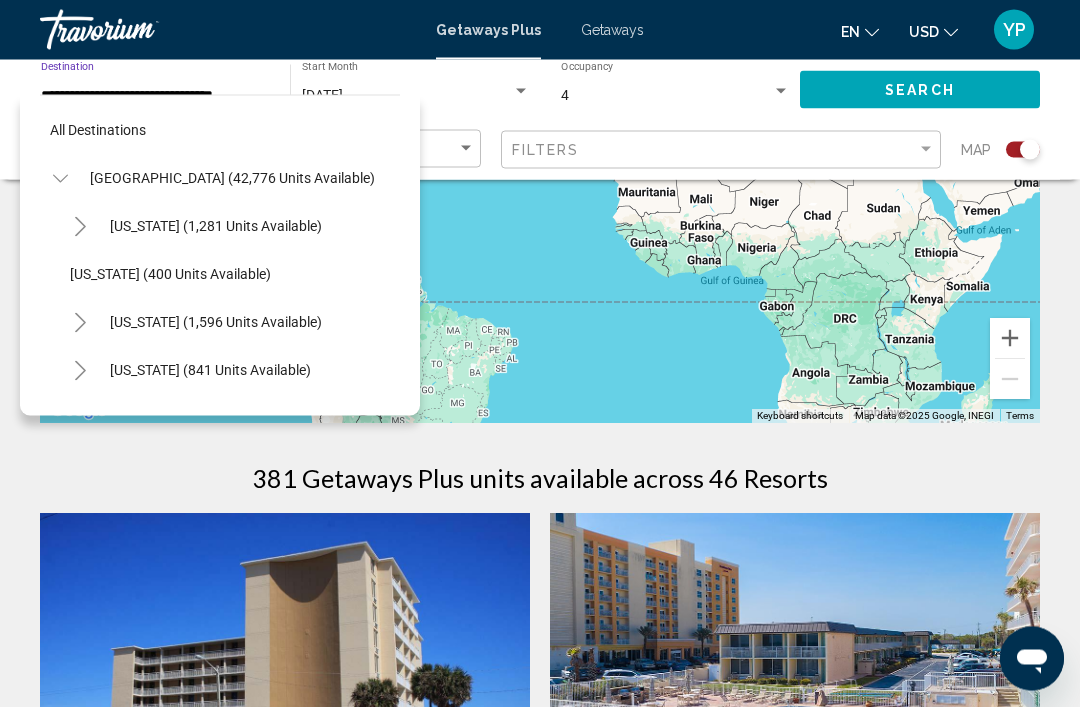 scroll, scrollTop: 377, scrollLeft: 0, axis: vertical 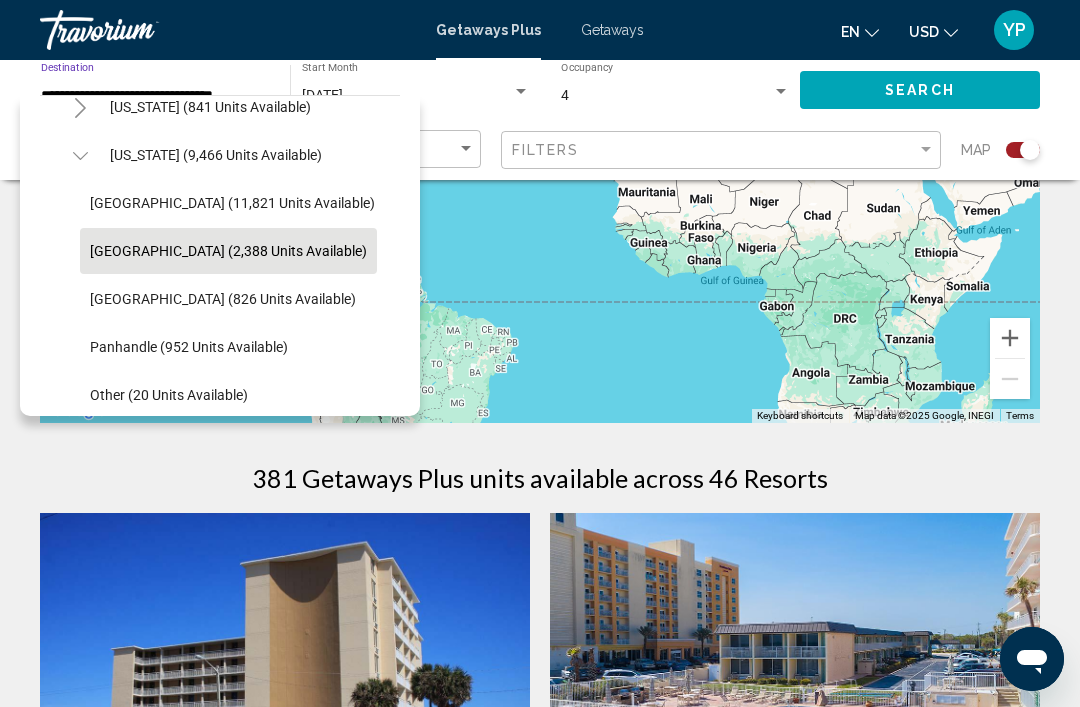 click on "West Coast (826 units available)" 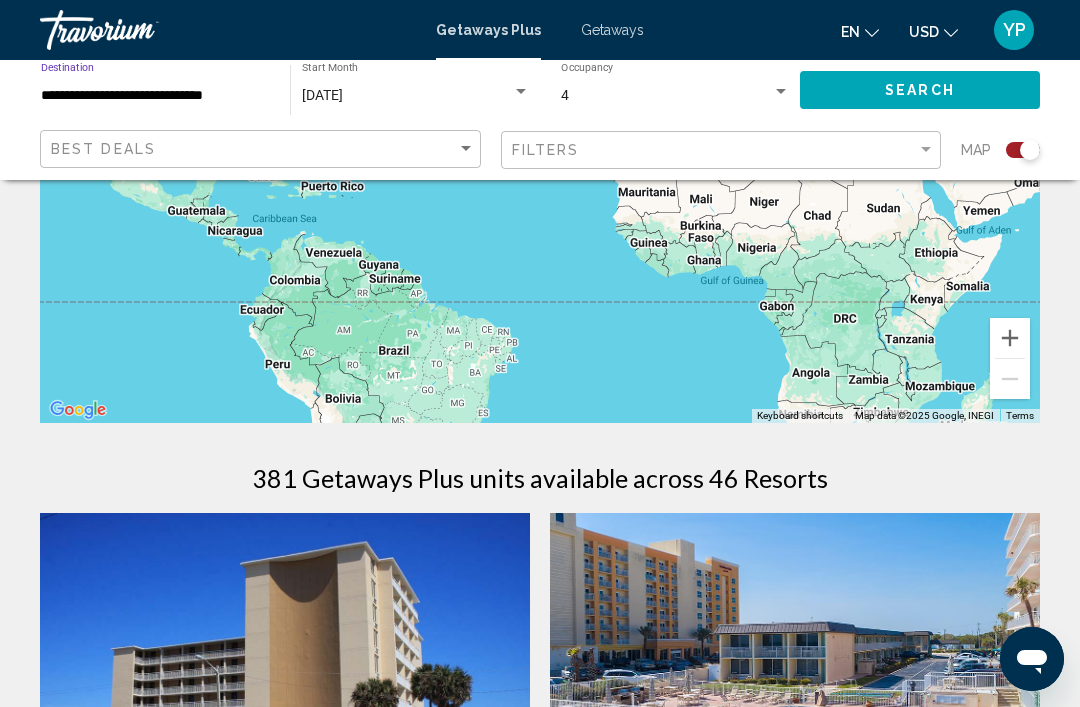 click on "Search" 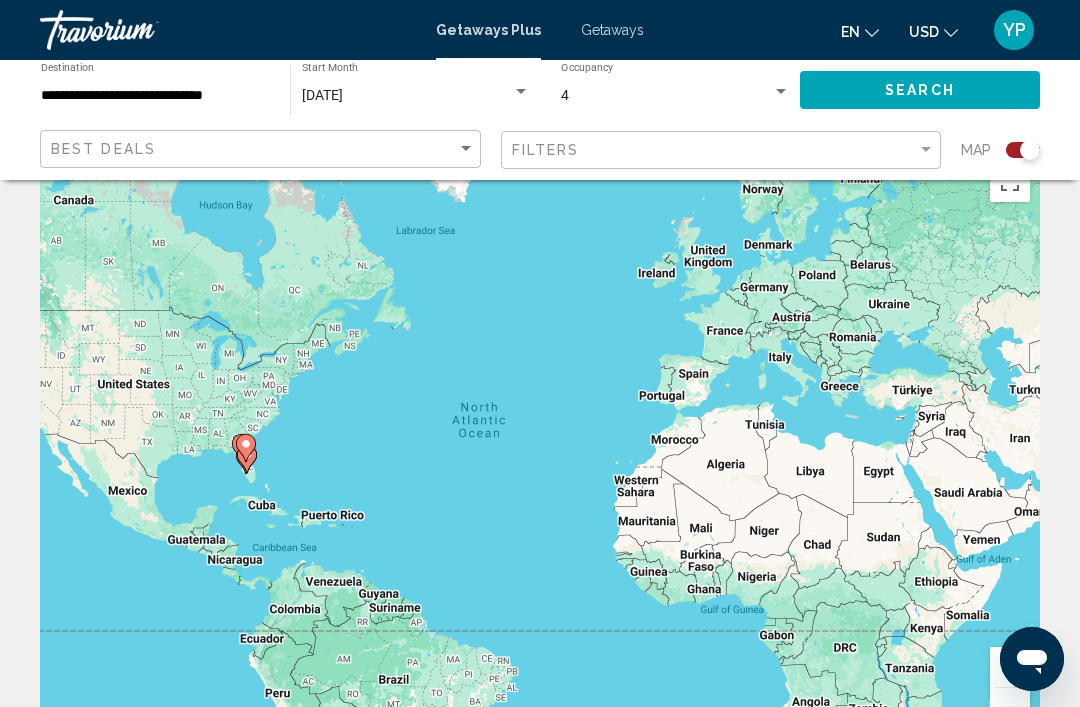 scroll, scrollTop: 0, scrollLeft: 0, axis: both 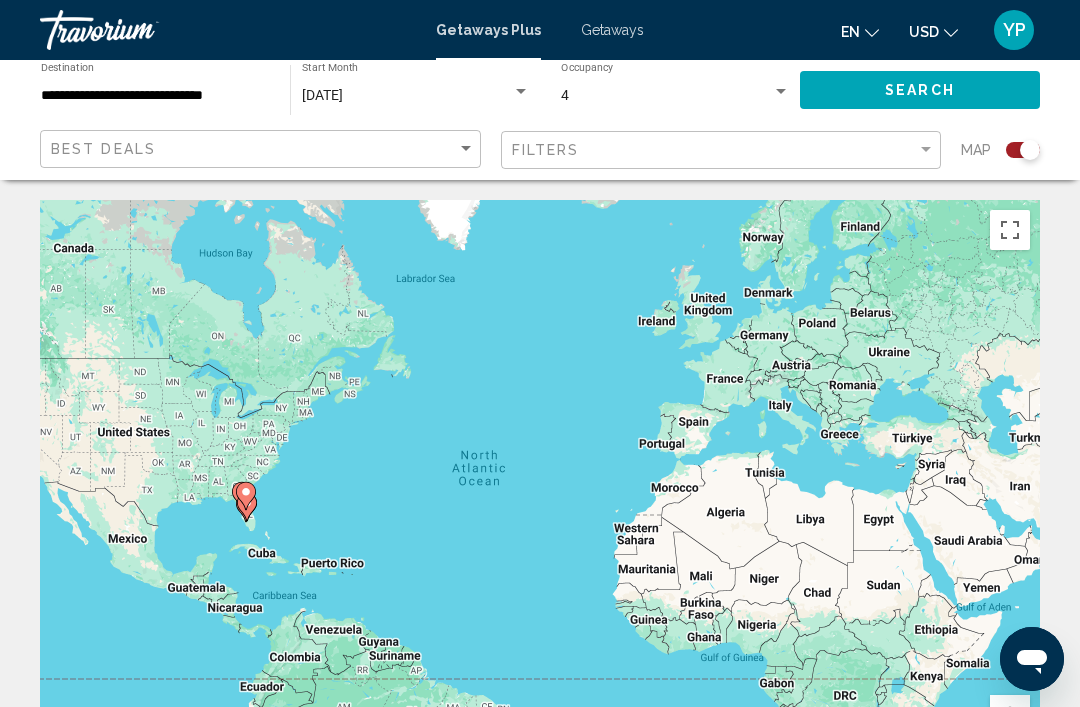 click on "**********" at bounding box center [155, 96] 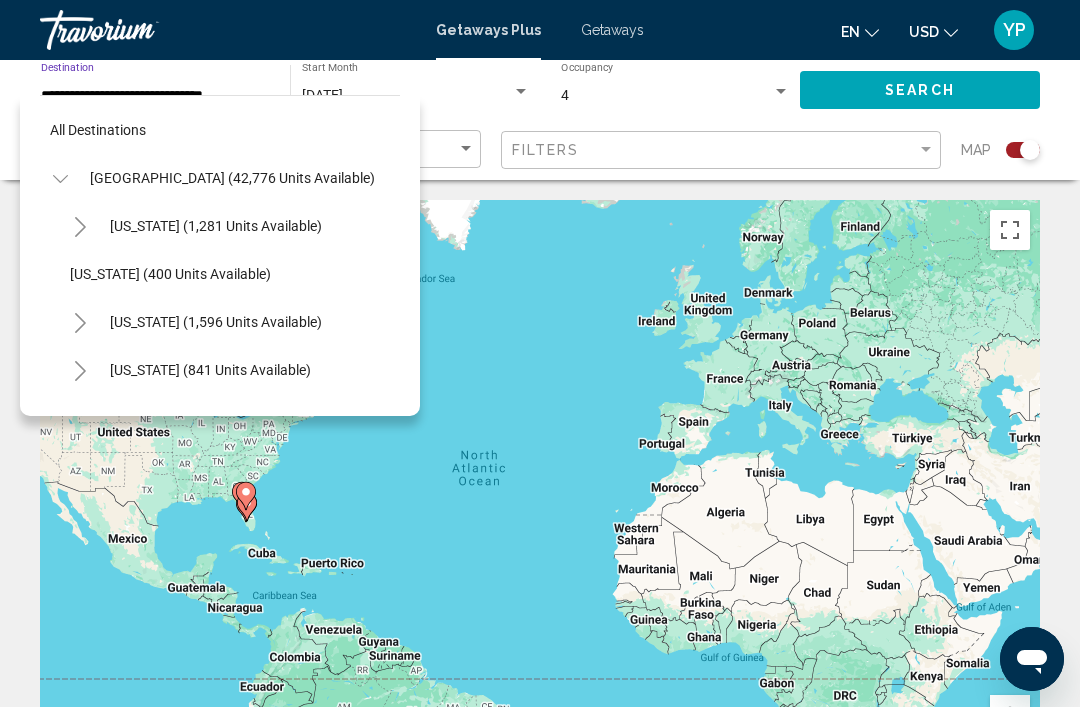 scroll, scrollTop: 311, scrollLeft: 0, axis: vertical 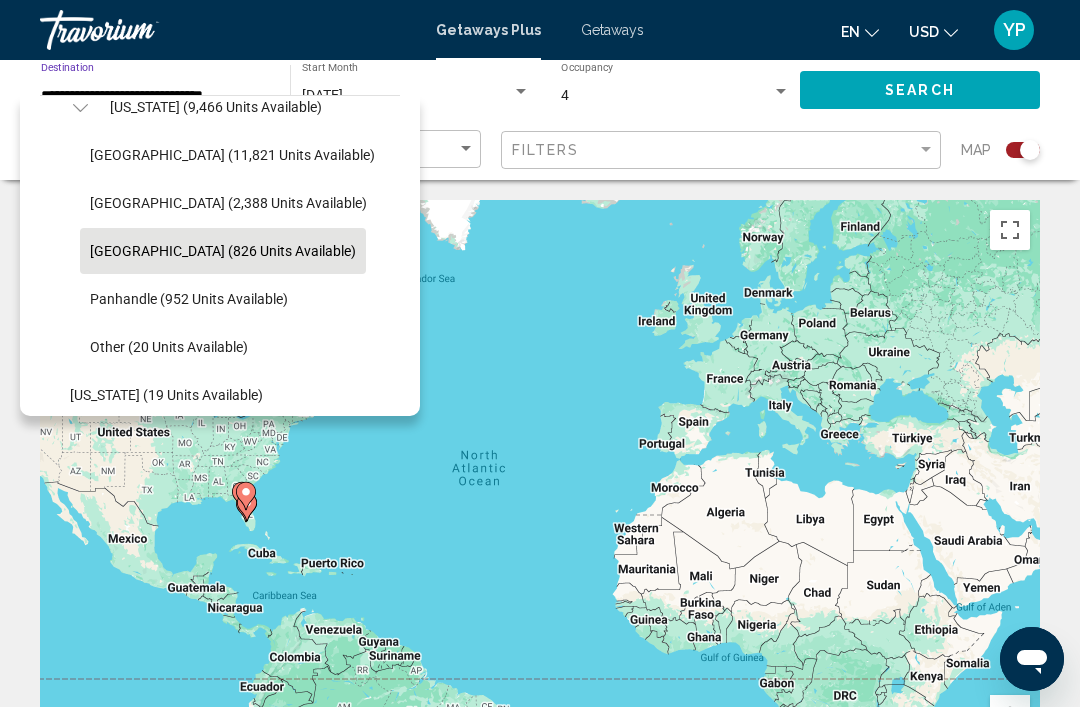 click on "Florida (9,466 units available)" 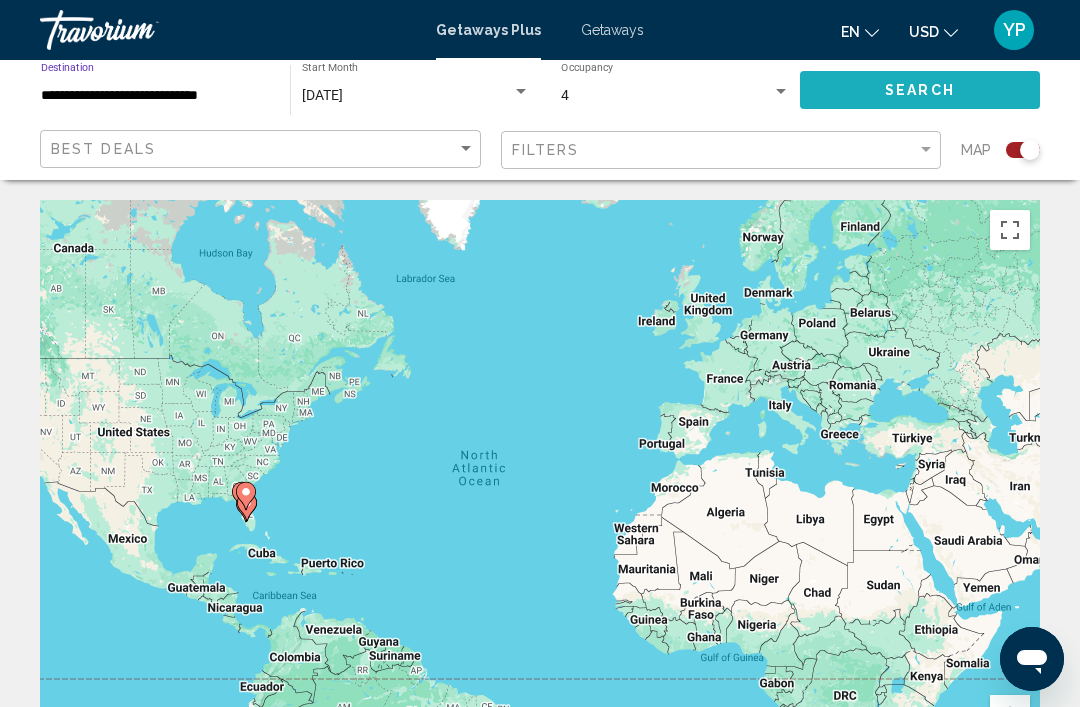 click on "Search" 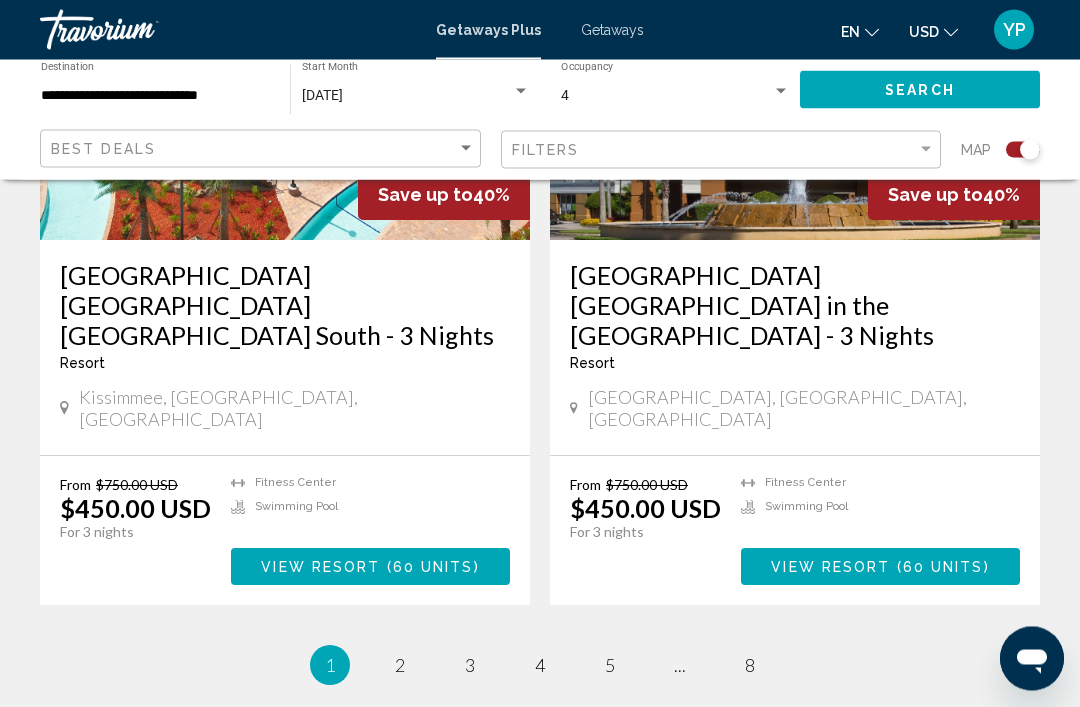 scroll, scrollTop: 4365, scrollLeft: 0, axis: vertical 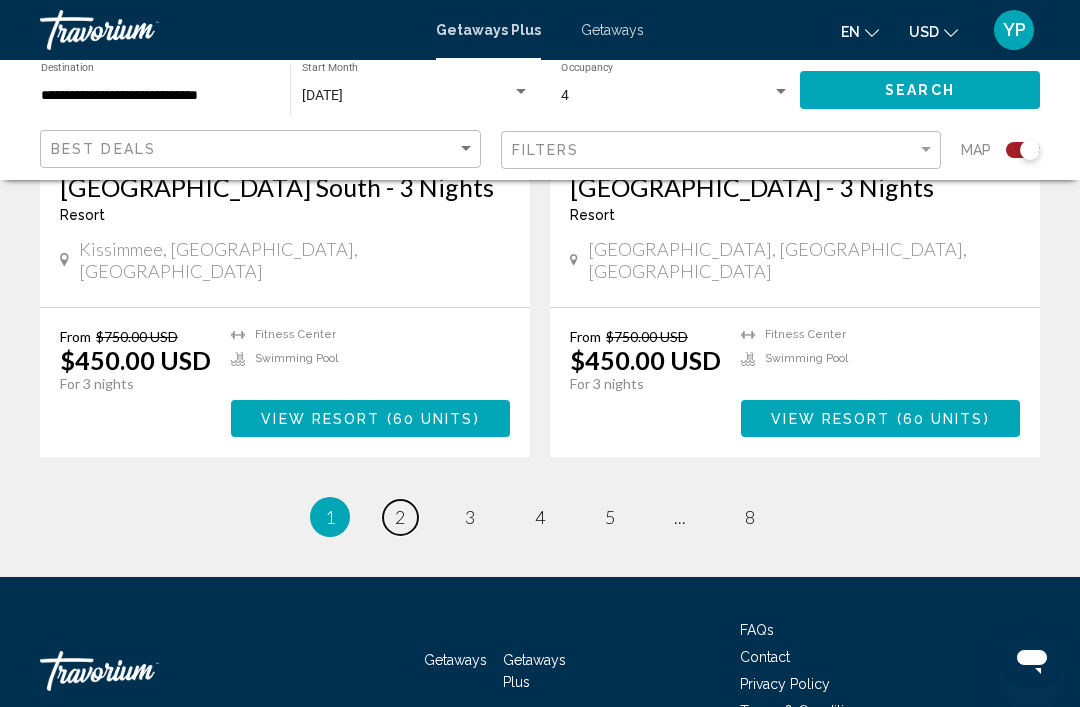 click on "page  2" at bounding box center (400, 517) 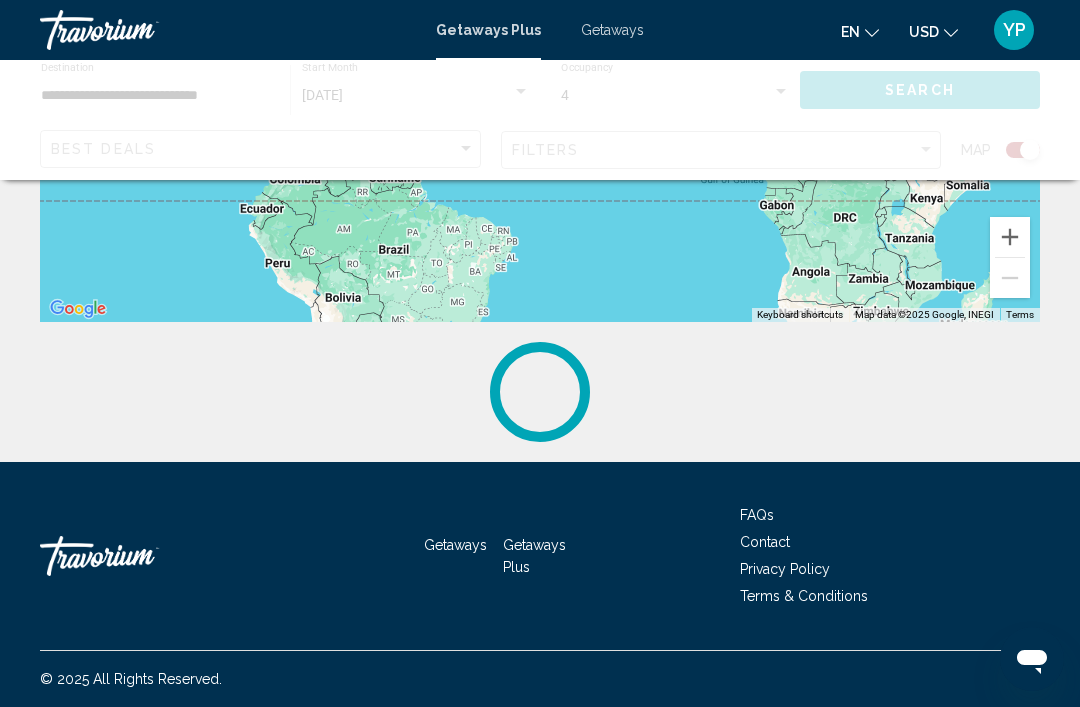 scroll, scrollTop: 0, scrollLeft: 0, axis: both 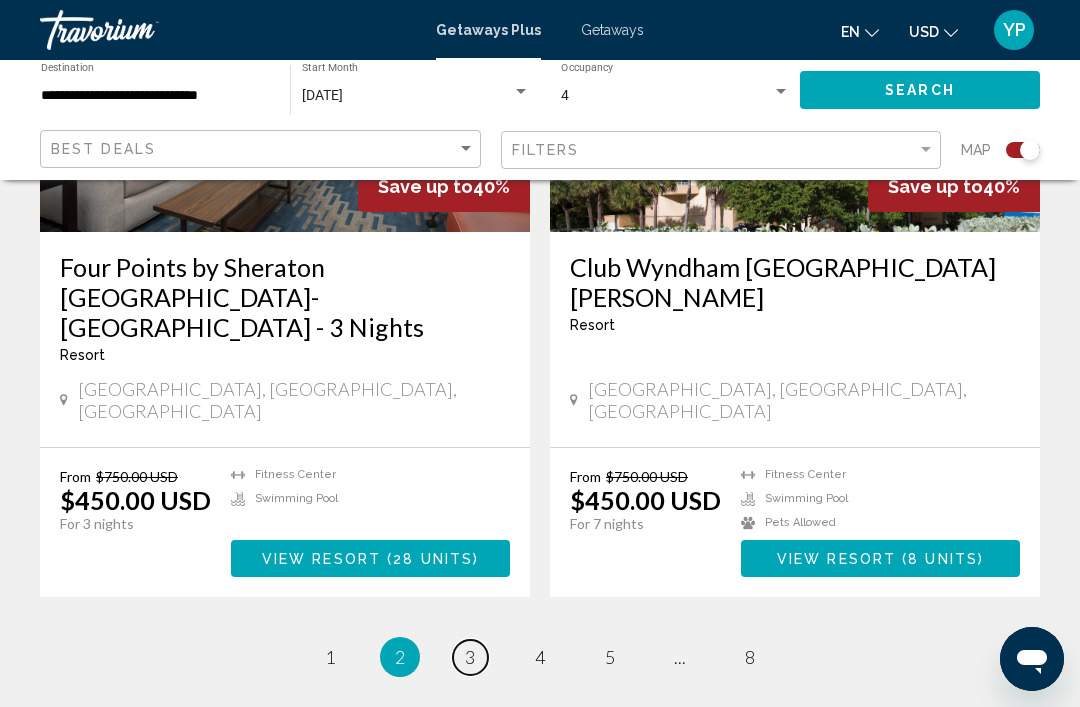 click on "page  3" at bounding box center [470, 657] 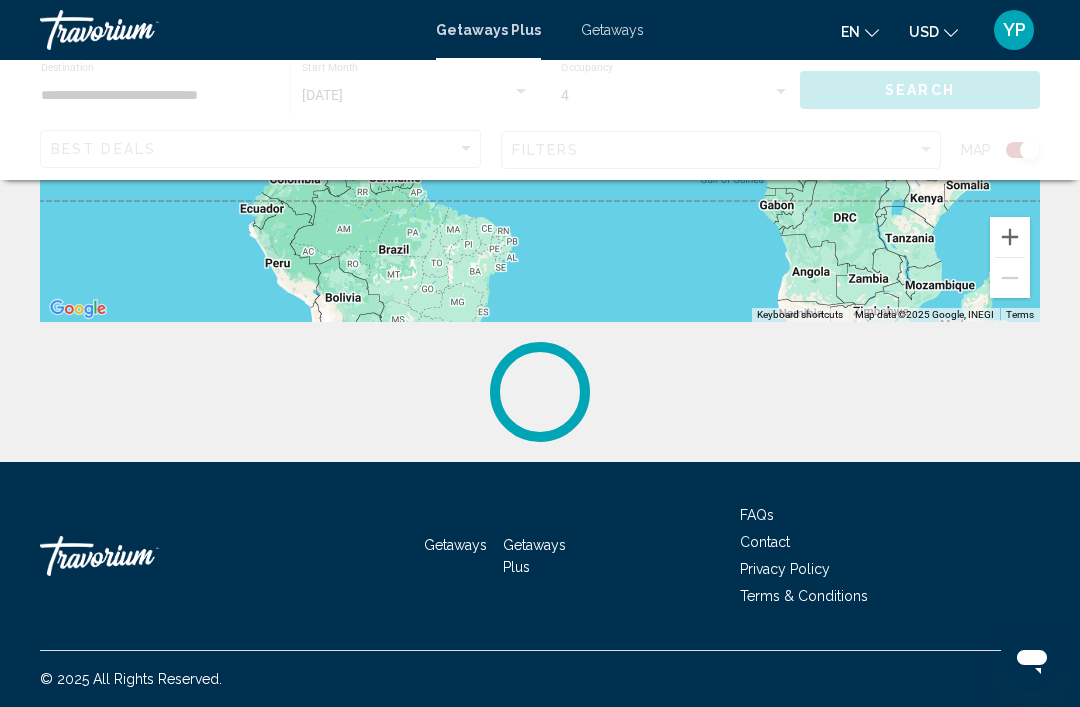 scroll, scrollTop: 0, scrollLeft: 0, axis: both 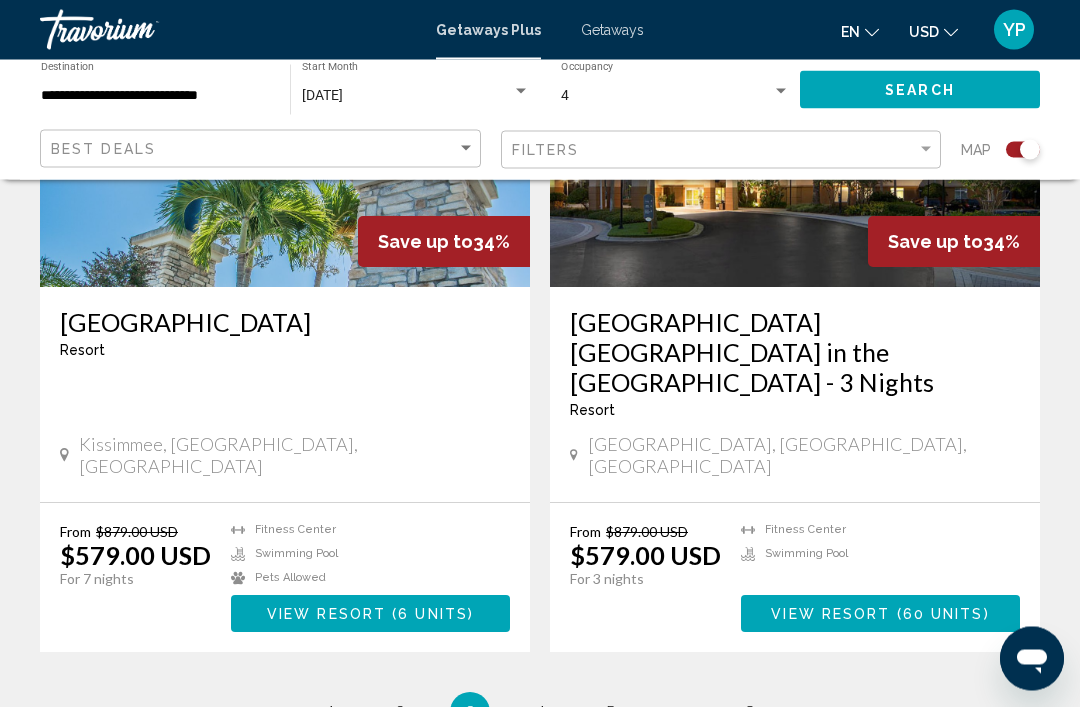 click on "**********" 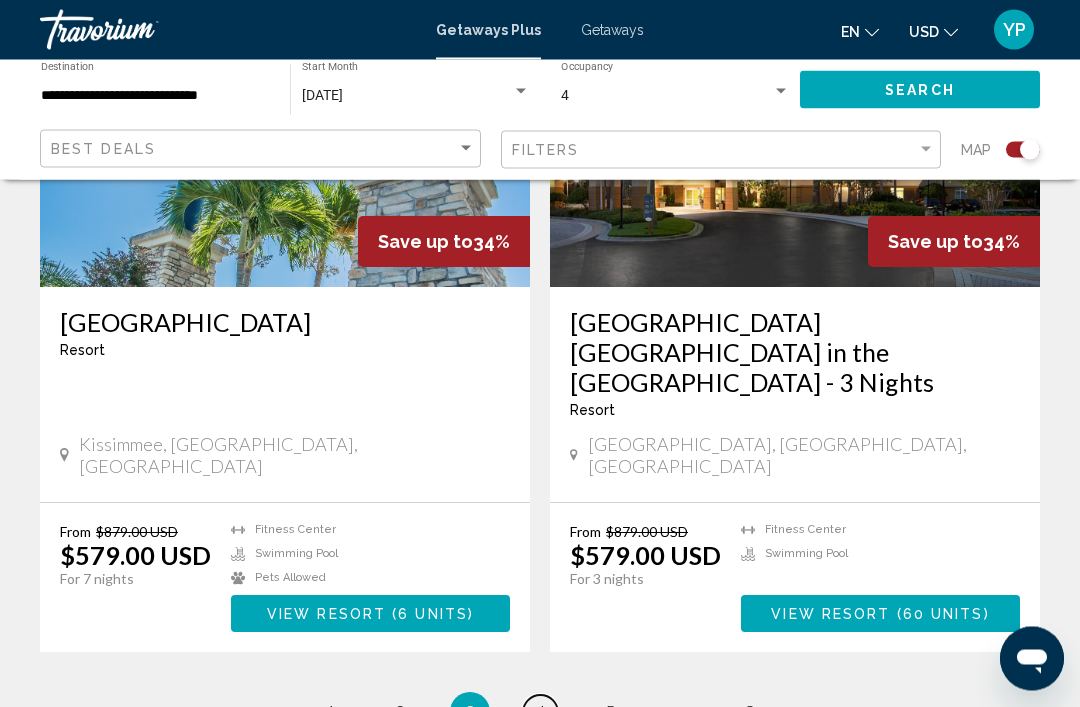 click on "4" at bounding box center (540, 713) 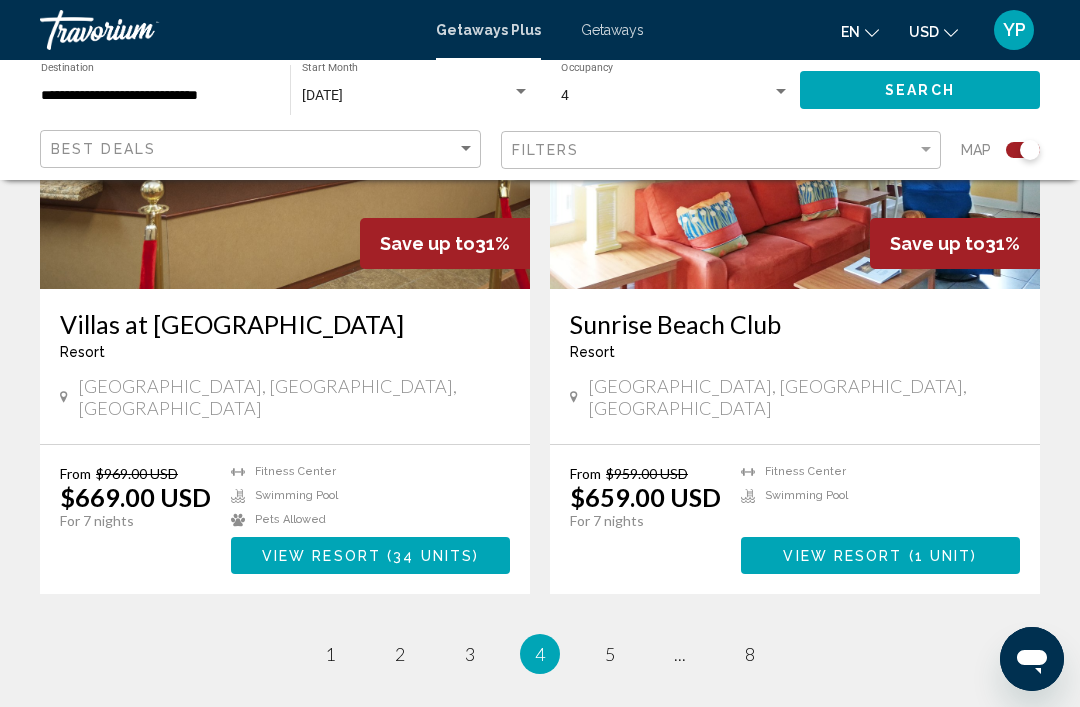 scroll, scrollTop: 4271, scrollLeft: 0, axis: vertical 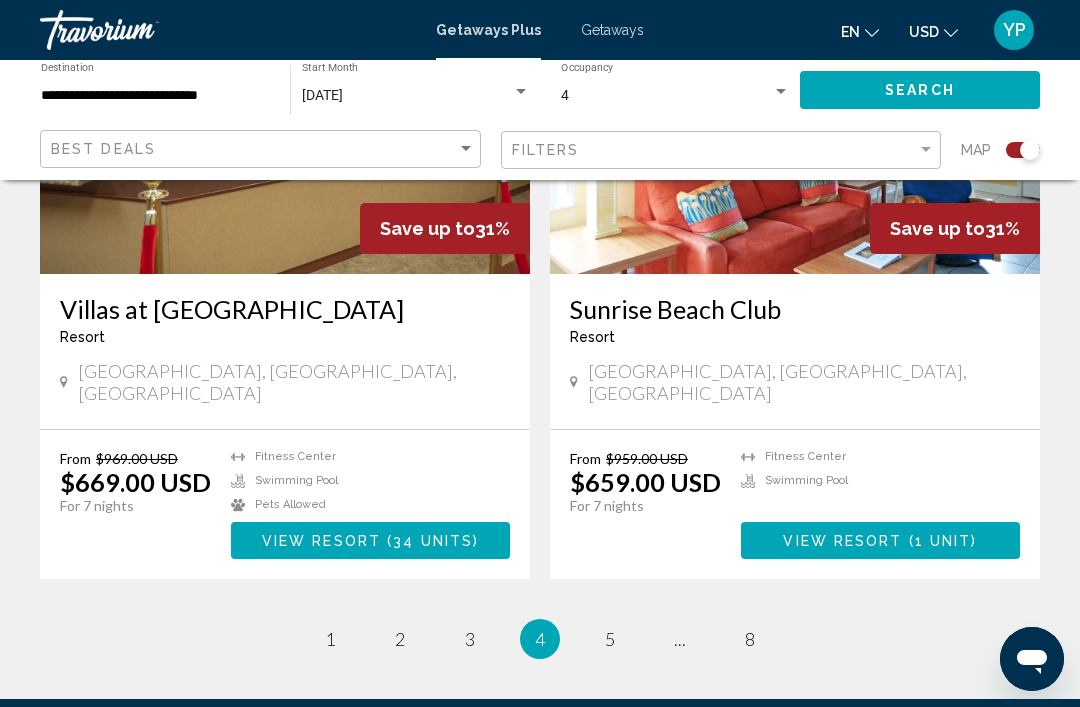 click on "**********" 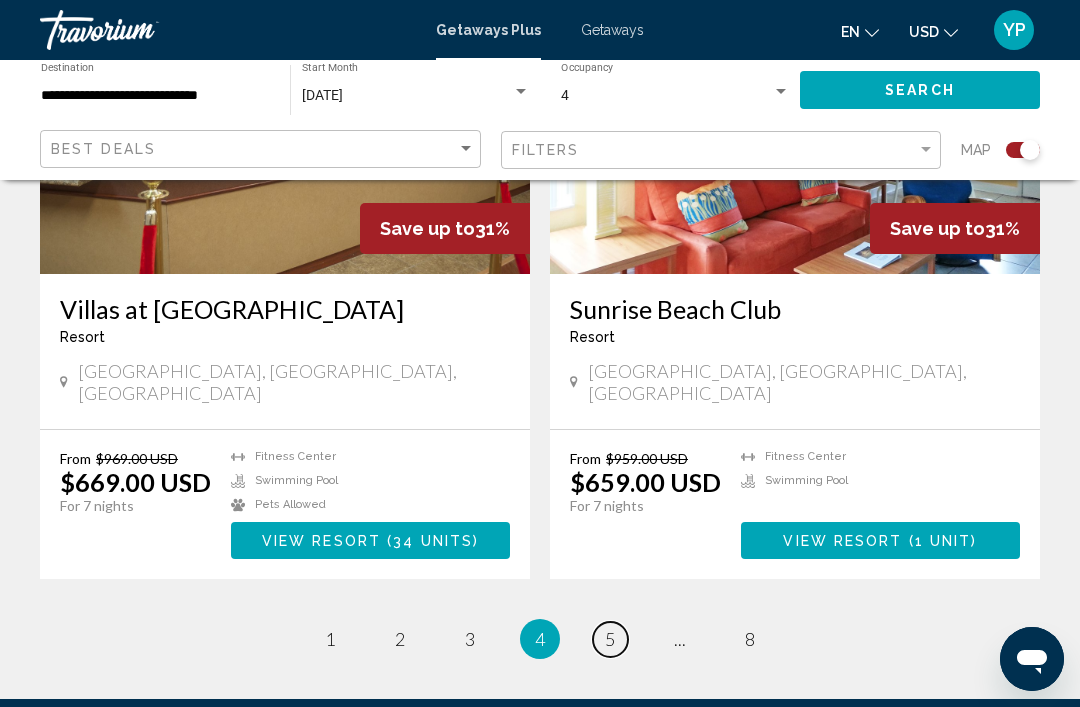 click on "page  5" at bounding box center [610, 639] 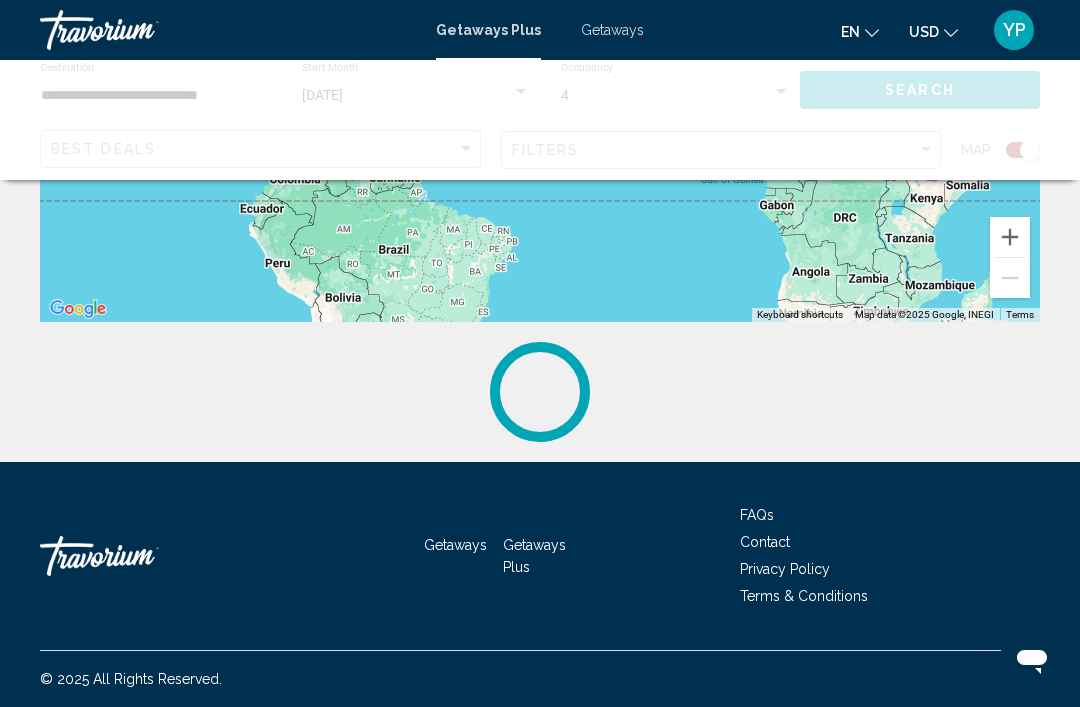 scroll, scrollTop: 0, scrollLeft: 0, axis: both 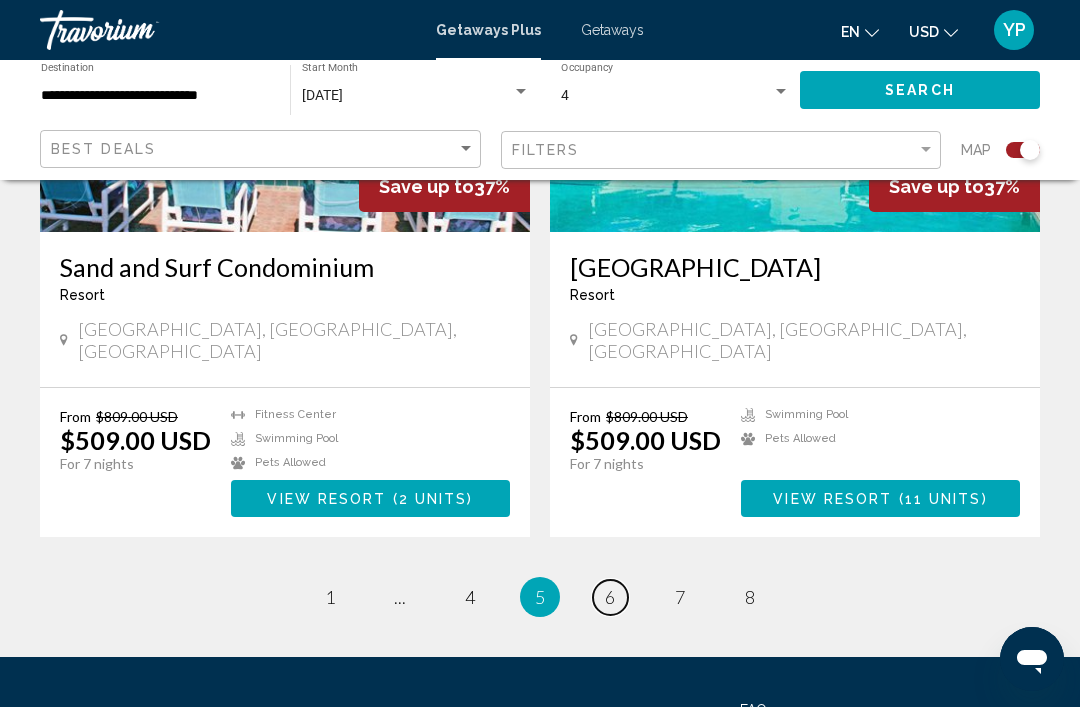 click on "page  6" at bounding box center (610, 597) 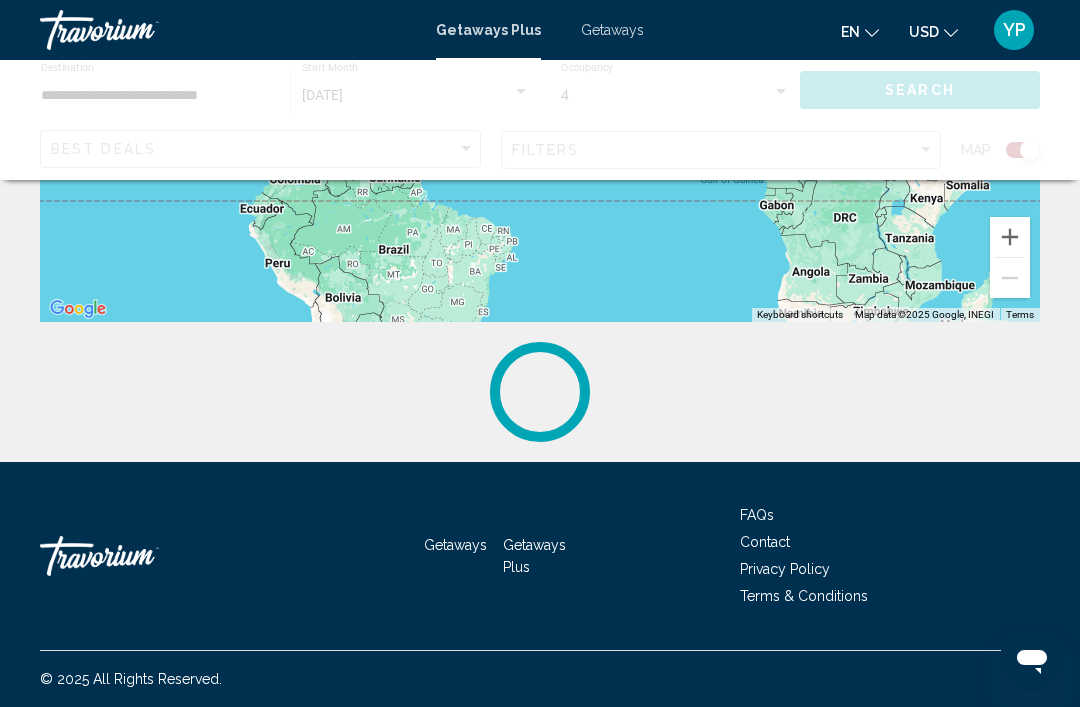 scroll, scrollTop: 0, scrollLeft: 0, axis: both 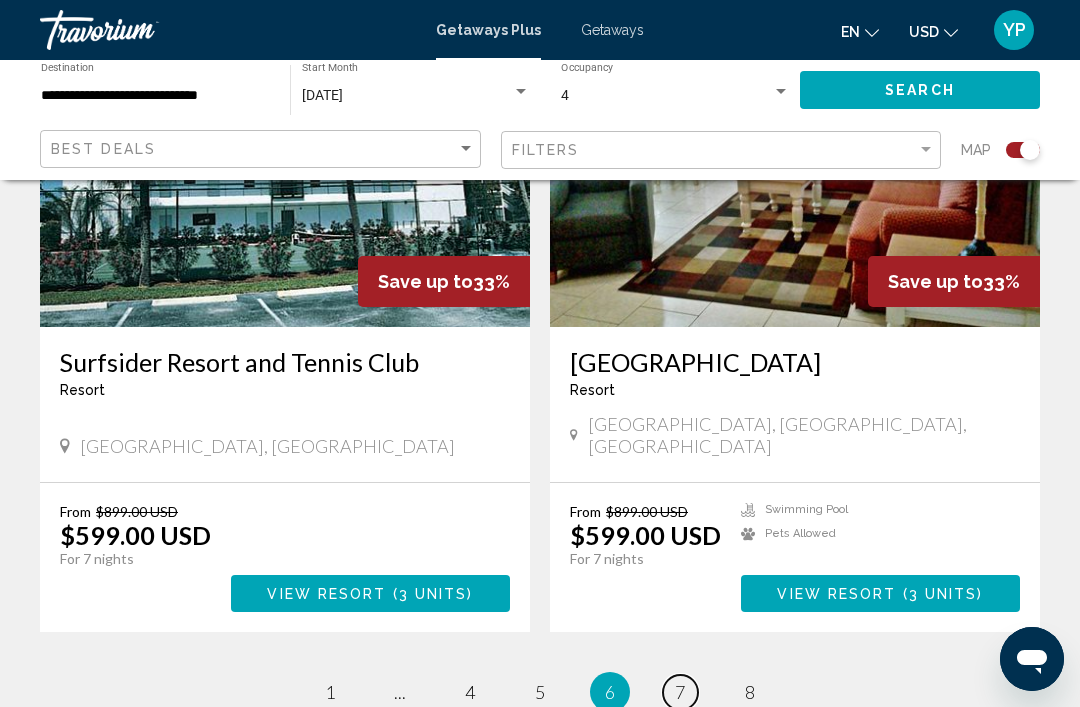 click on "7" at bounding box center [680, 692] 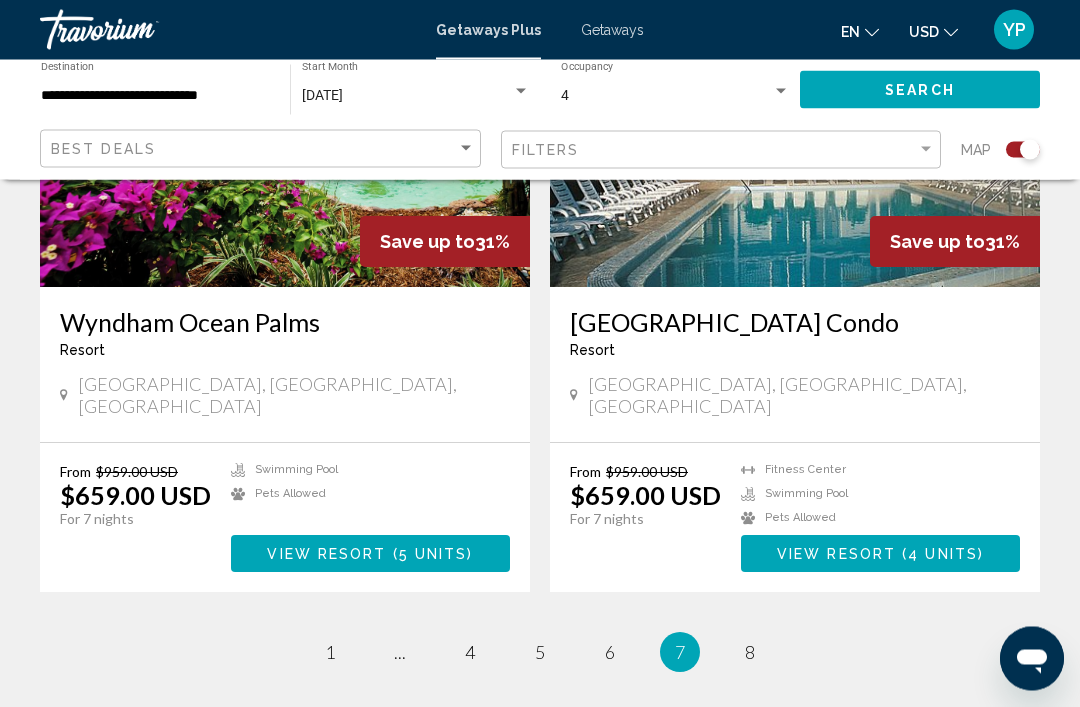 scroll, scrollTop: 4335, scrollLeft: 0, axis: vertical 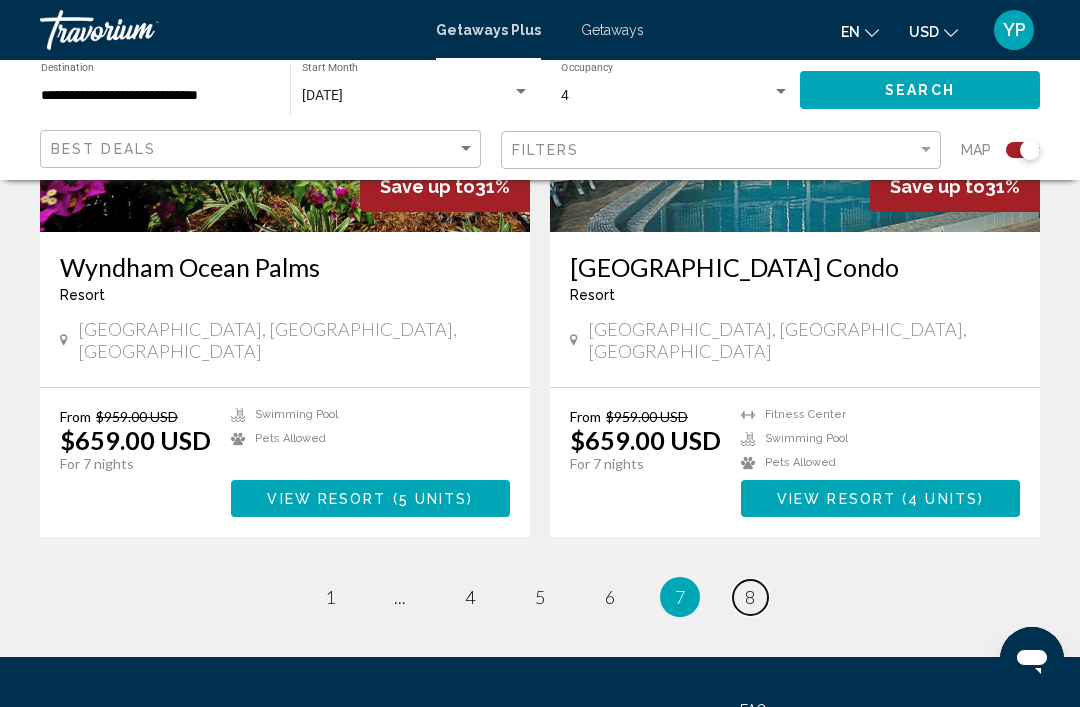 click on "page  8" at bounding box center [750, 597] 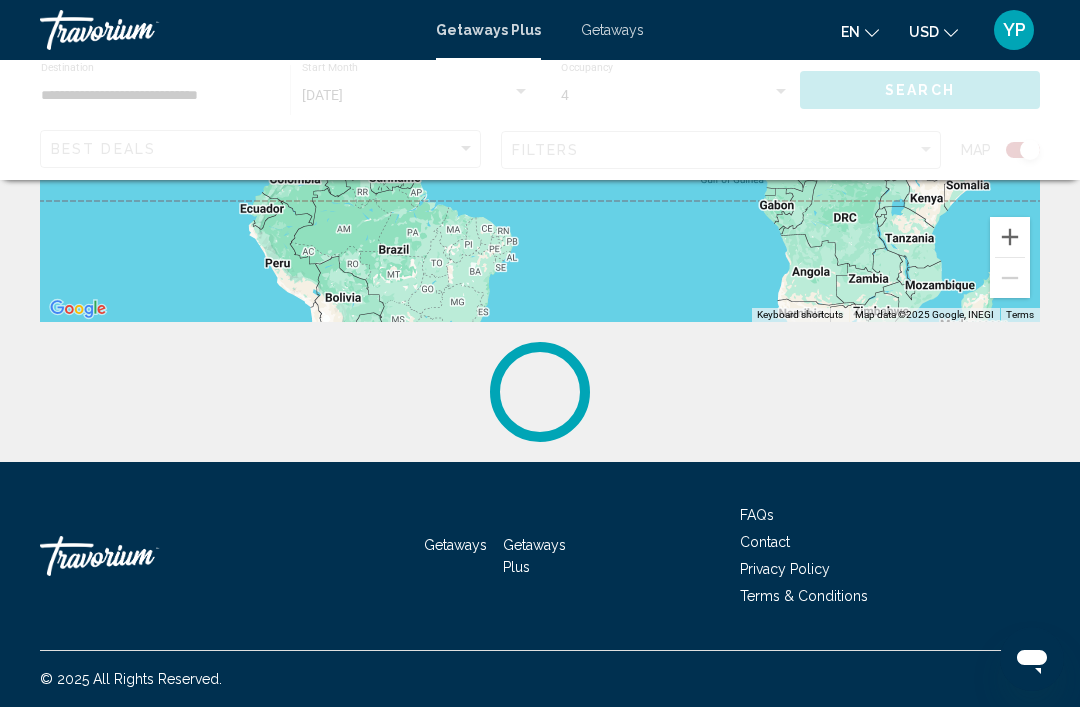 scroll, scrollTop: 0, scrollLeft: 0, axis: both 